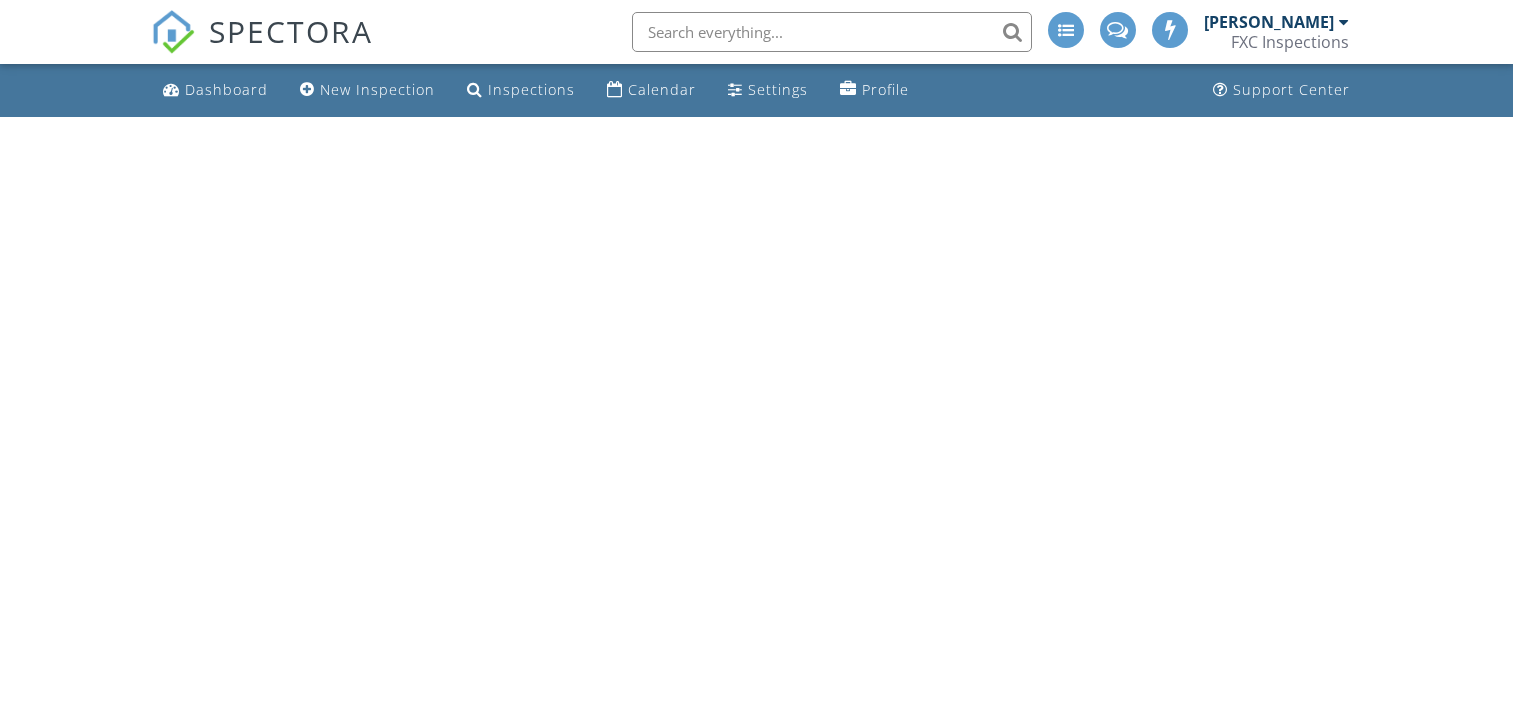 scroll, scrollTop: 0, scrollLeft: 0, axis: both 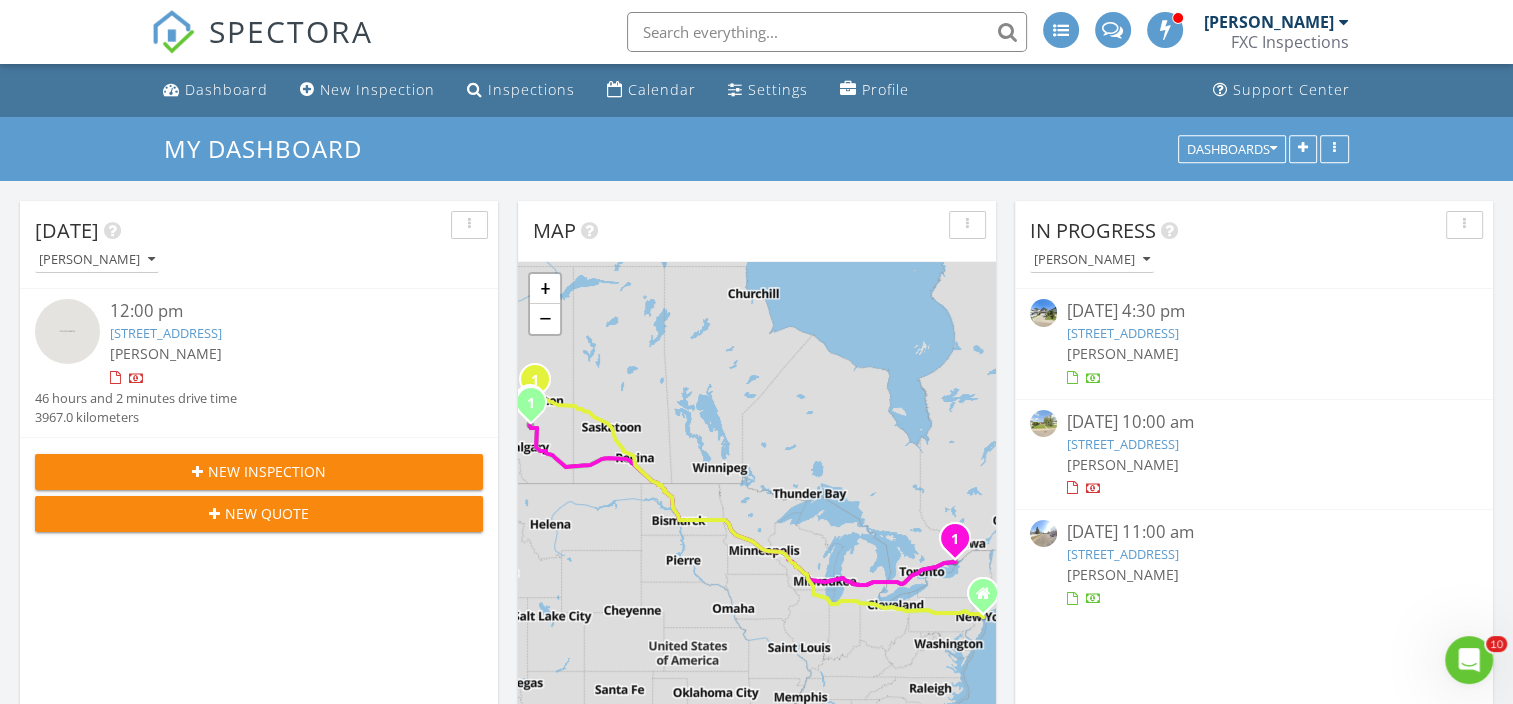 click on "[STREET_ADDRESS]" at bounding box center (1123, 333) 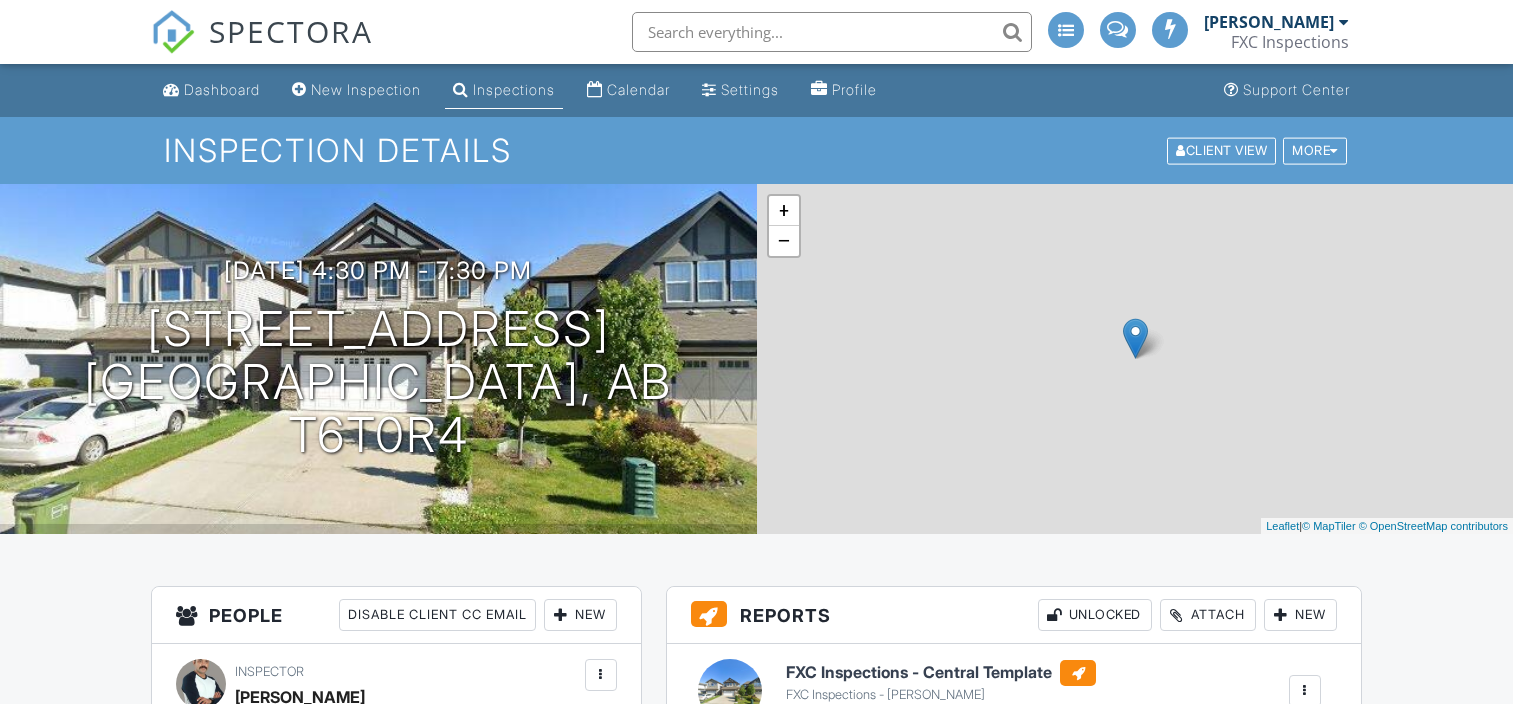 scroll, scrollTop: 0, scrollLeft: 0, axis: both 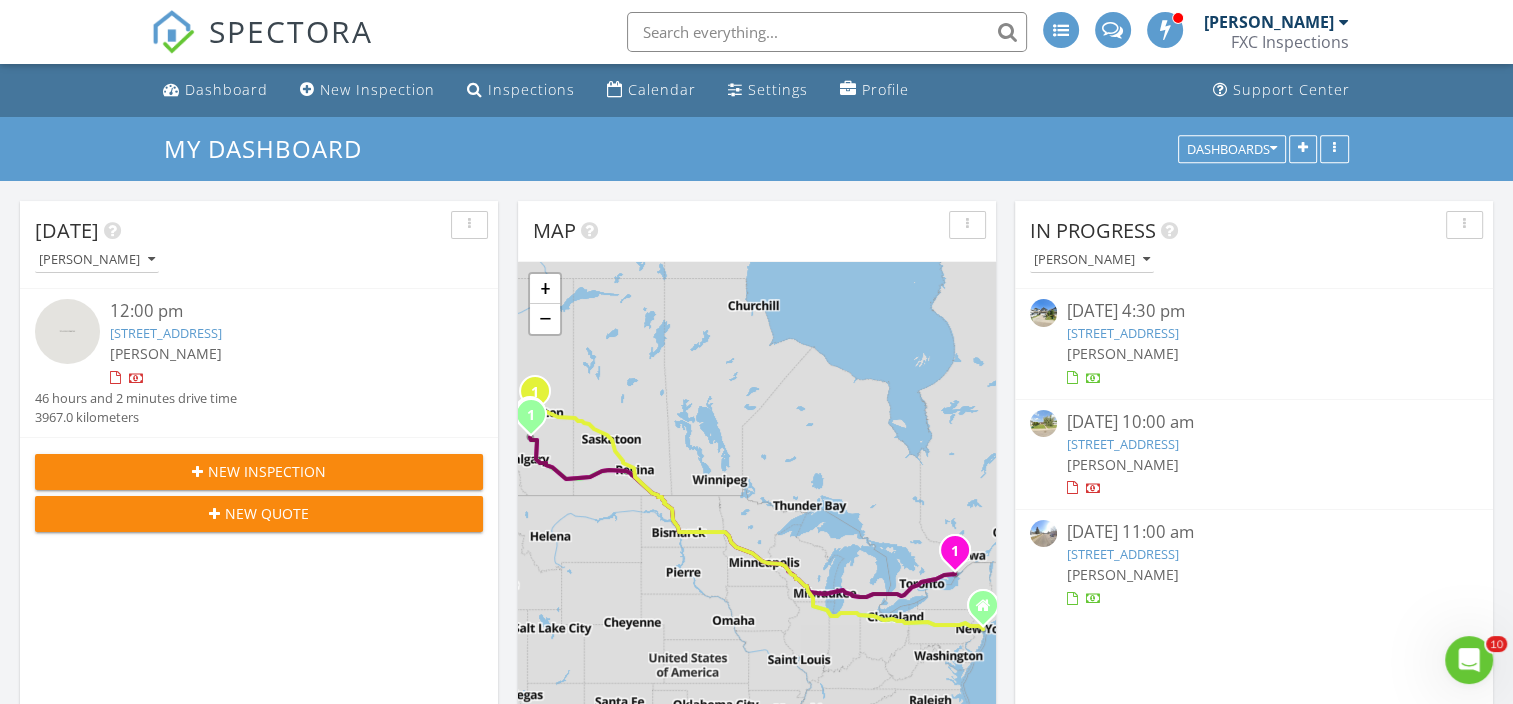 click on "[STREET_ADDRESS]" at bounding box center (1123, 444) 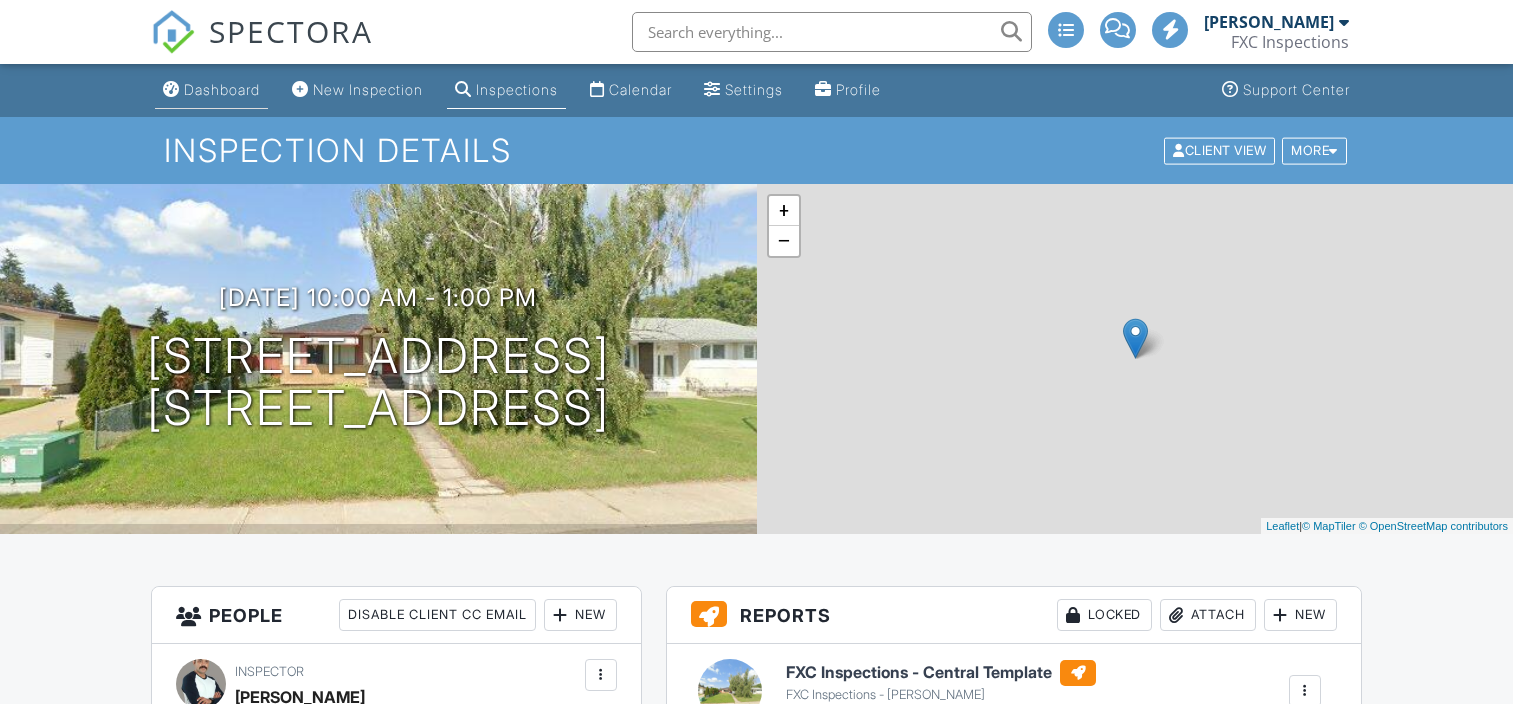scroll, scrollTop: 0, scrollLeft: 0, axis: both 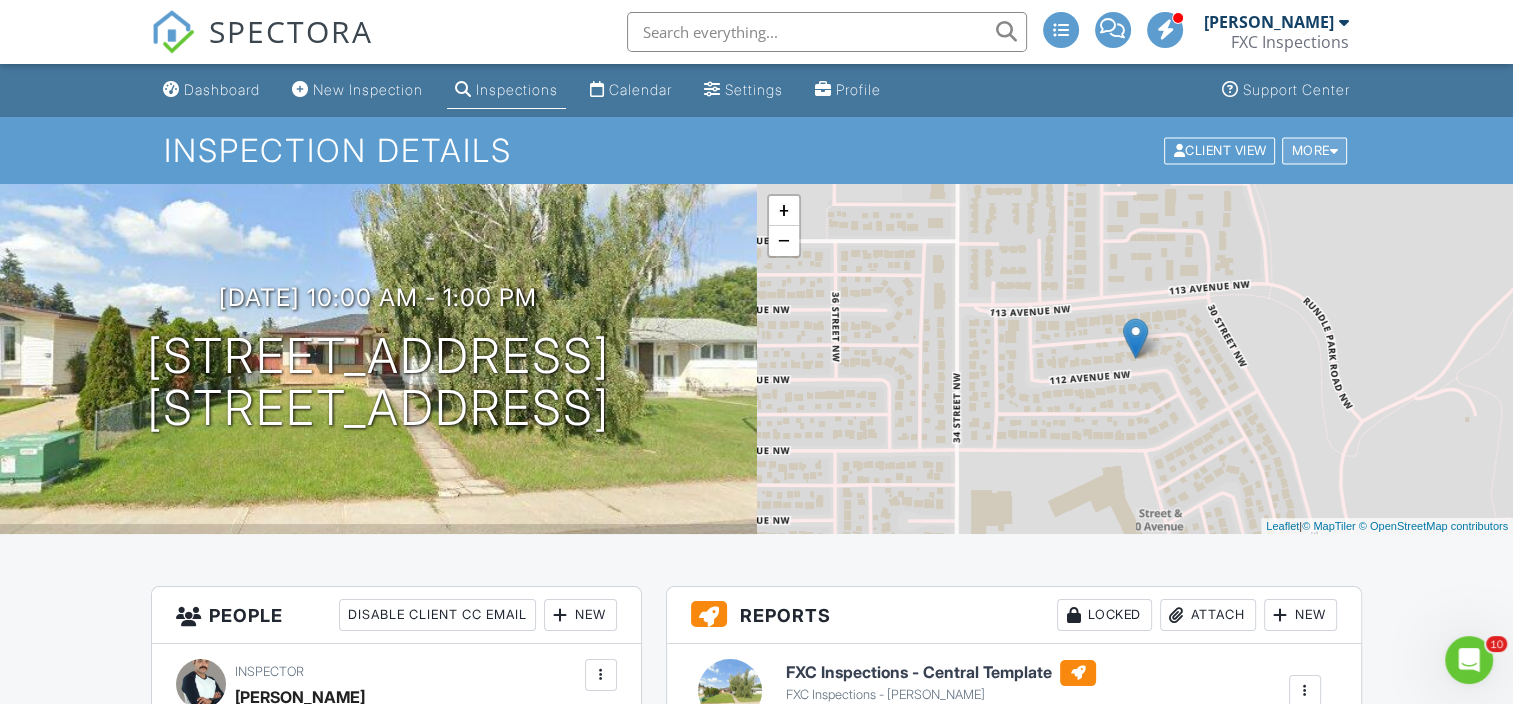 click on "More" at bounding box center (1314, 150) 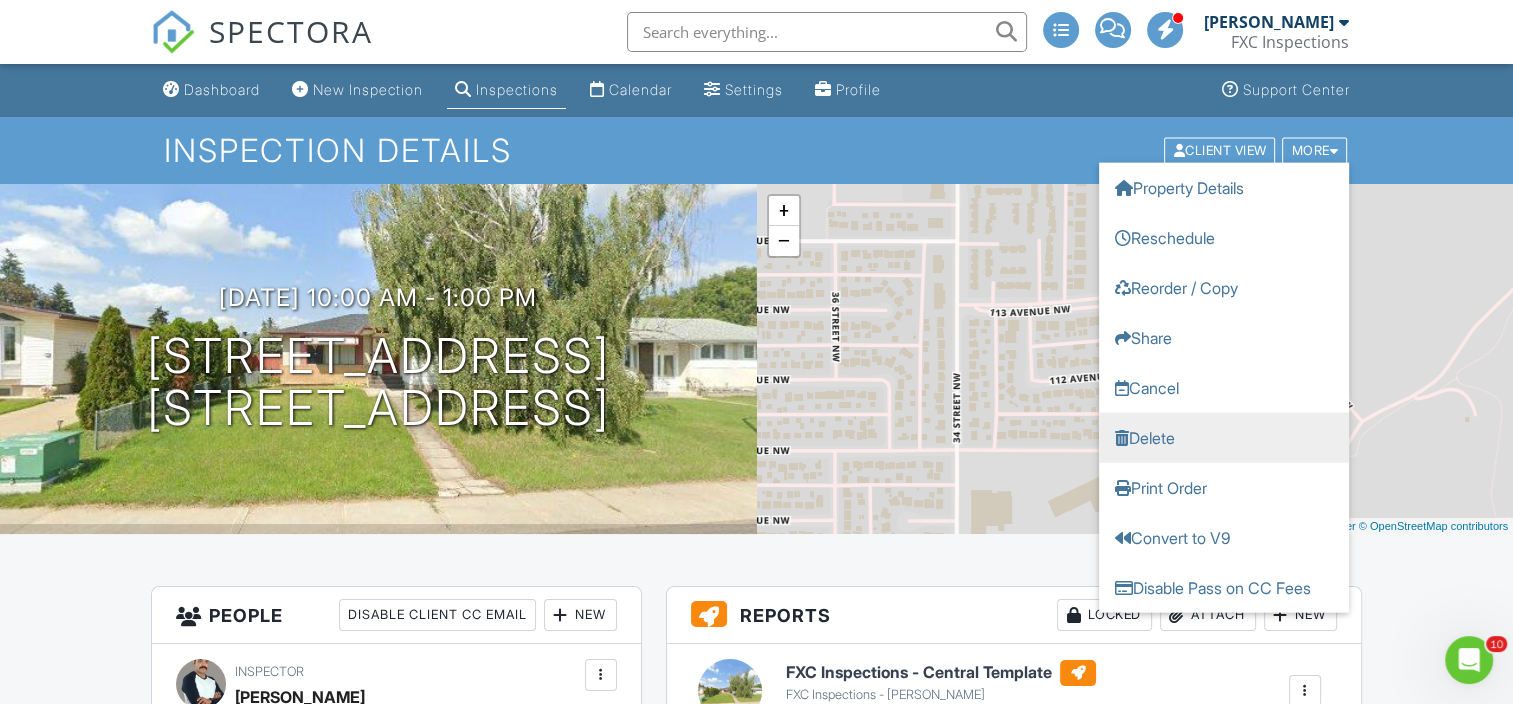 click on "Delete" at bounding box center [1224, 437] 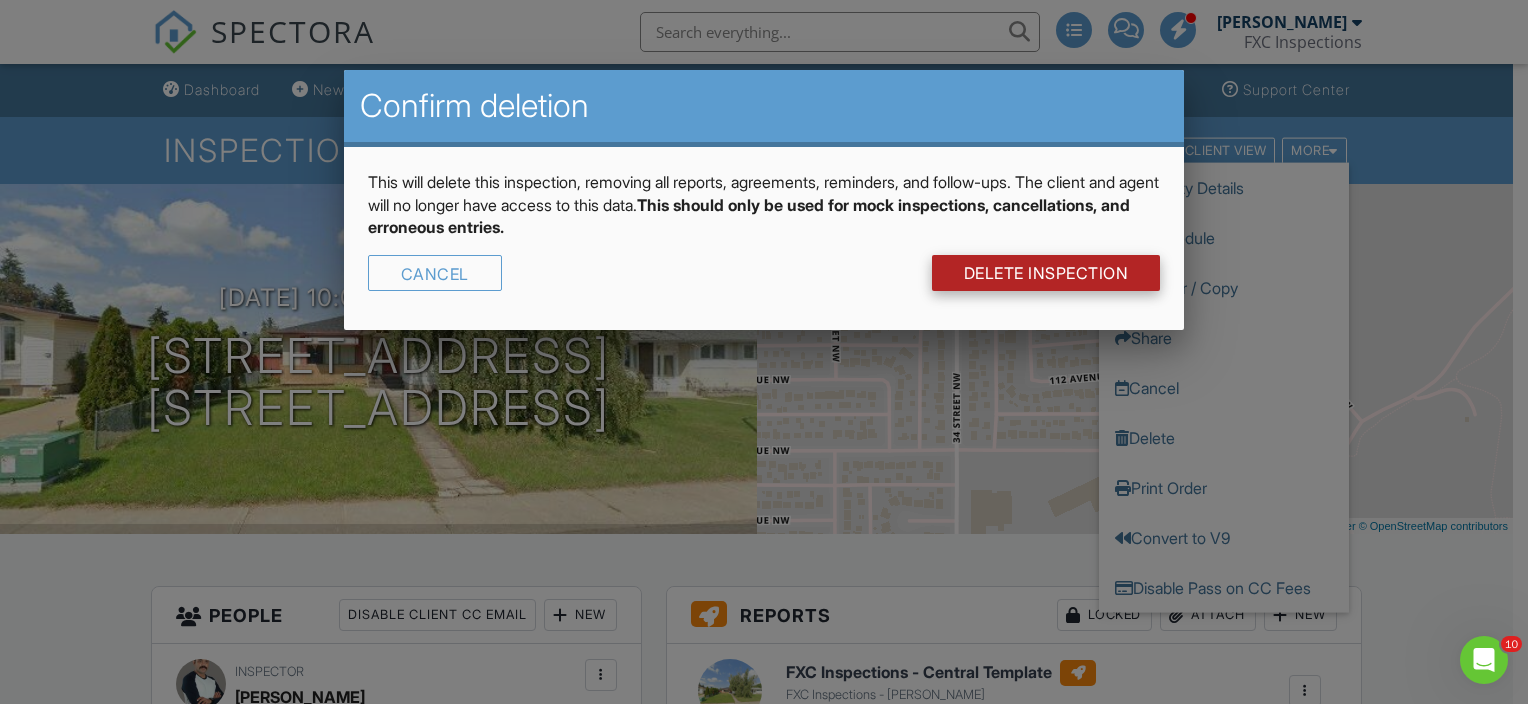 click on "DELETE Inspection" at bounding box center [1046, 273] 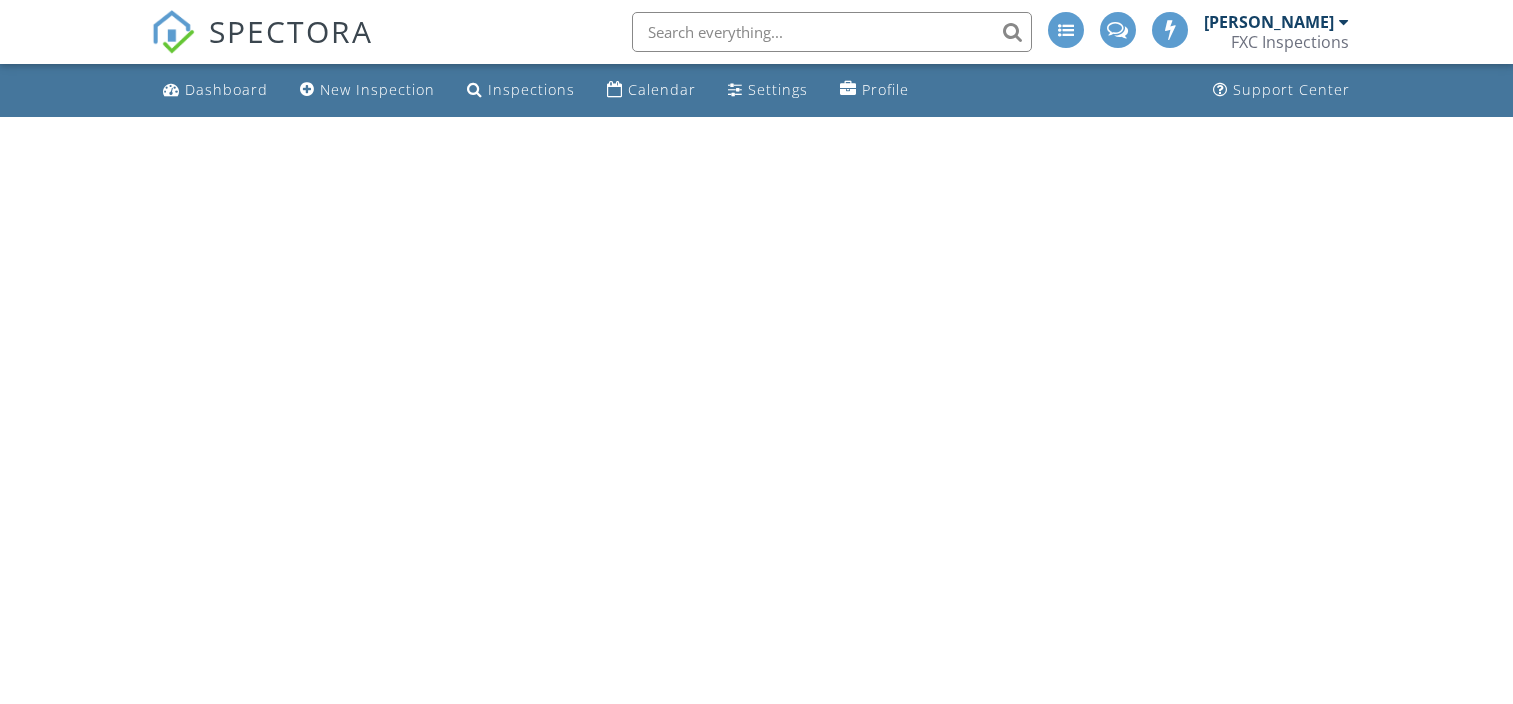 scroll, scrollTop: 0, scrollLeft: 0, axis: both 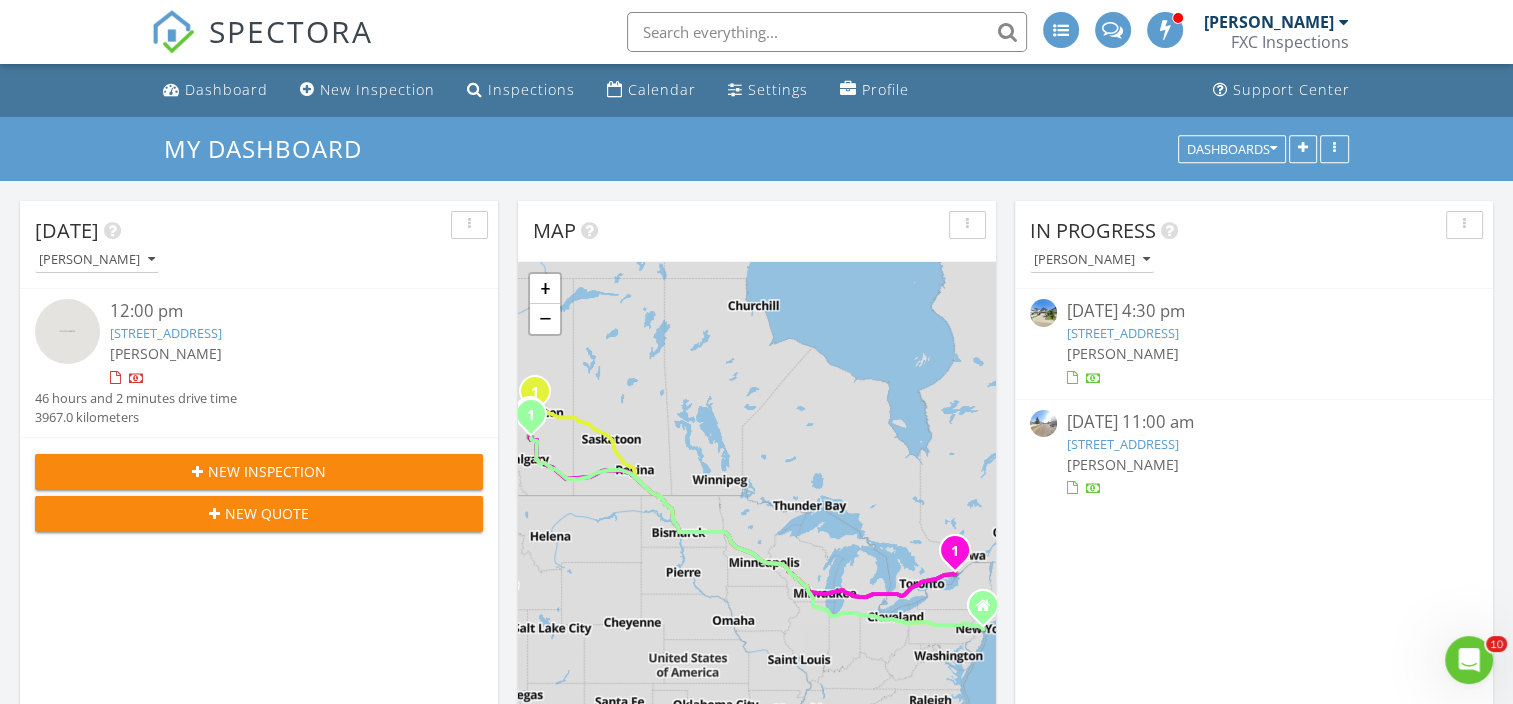 click on "12:00 pm" at bounding box center (278, 311) 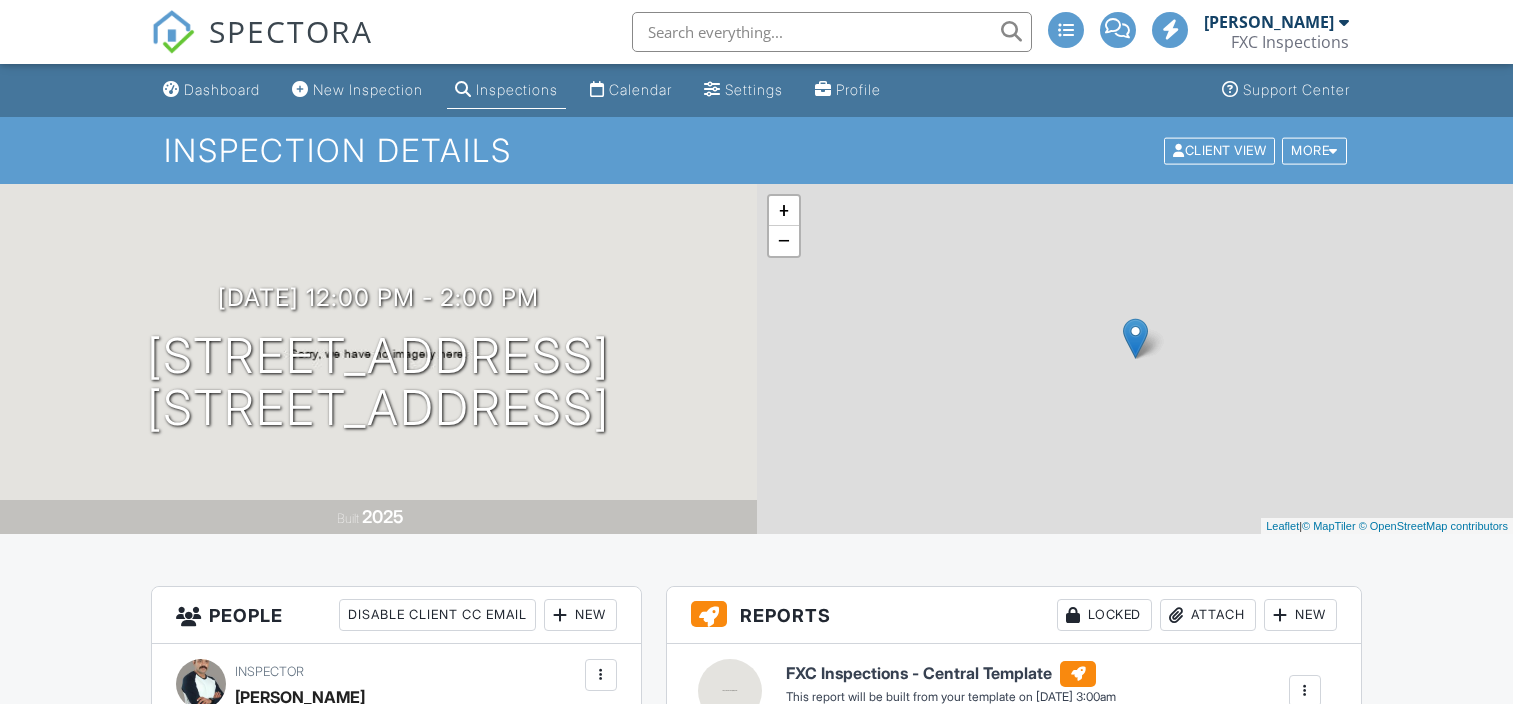 scroll, scrollTop: 0, scrollLeft: 0, axis: both 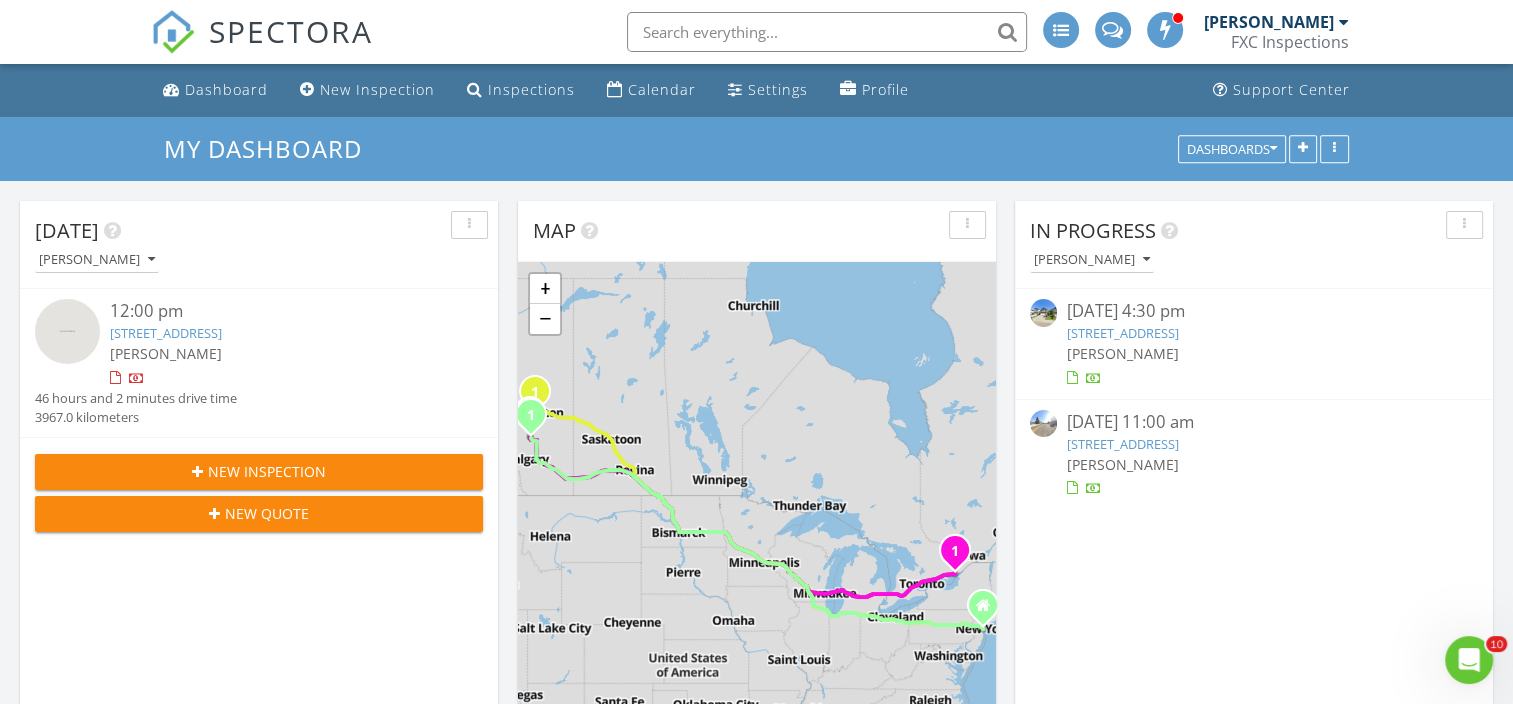 click on "8043 27 Ave NW, Edmonton, AB T6K 3Z1" at bounding box center [1123, 444] 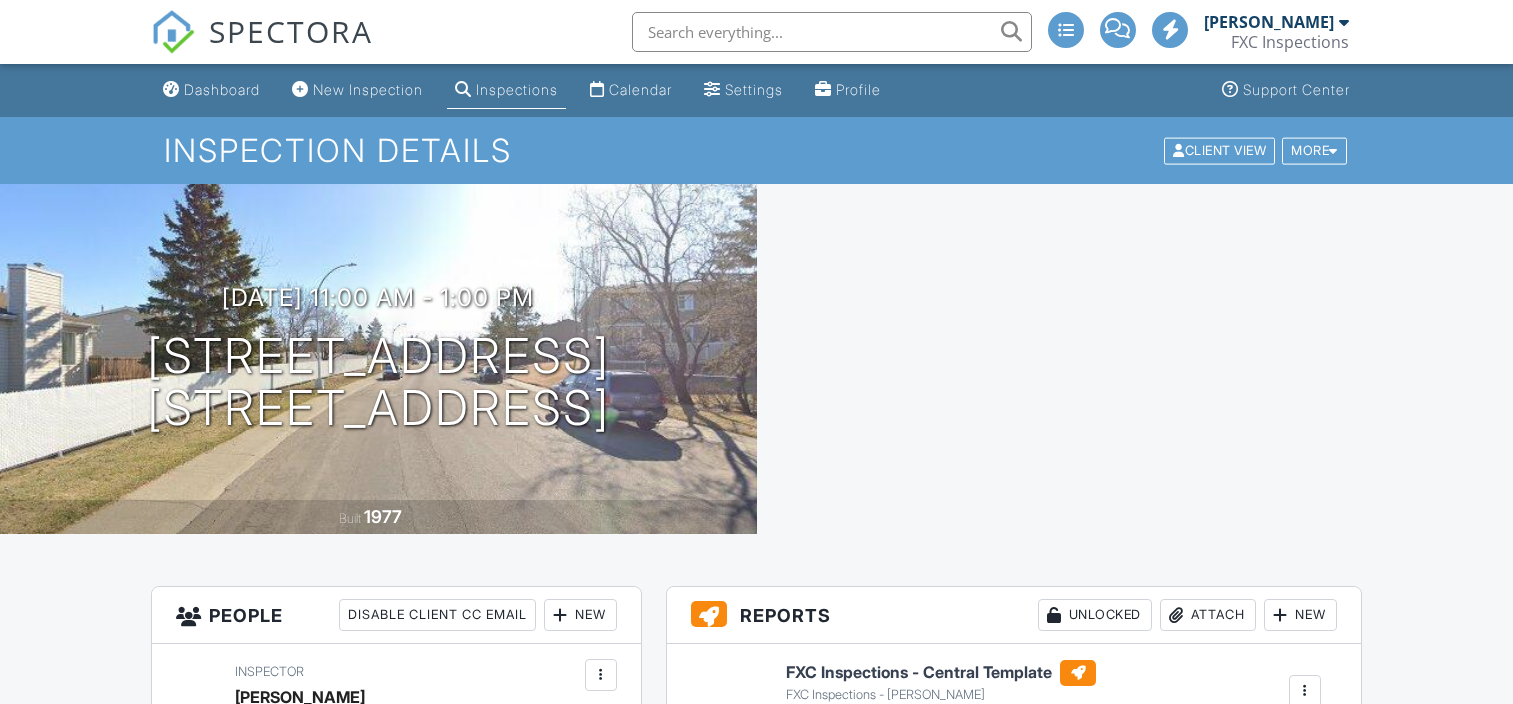 scroll, scrollTop: 0, scrollLeft: 0, axis: both 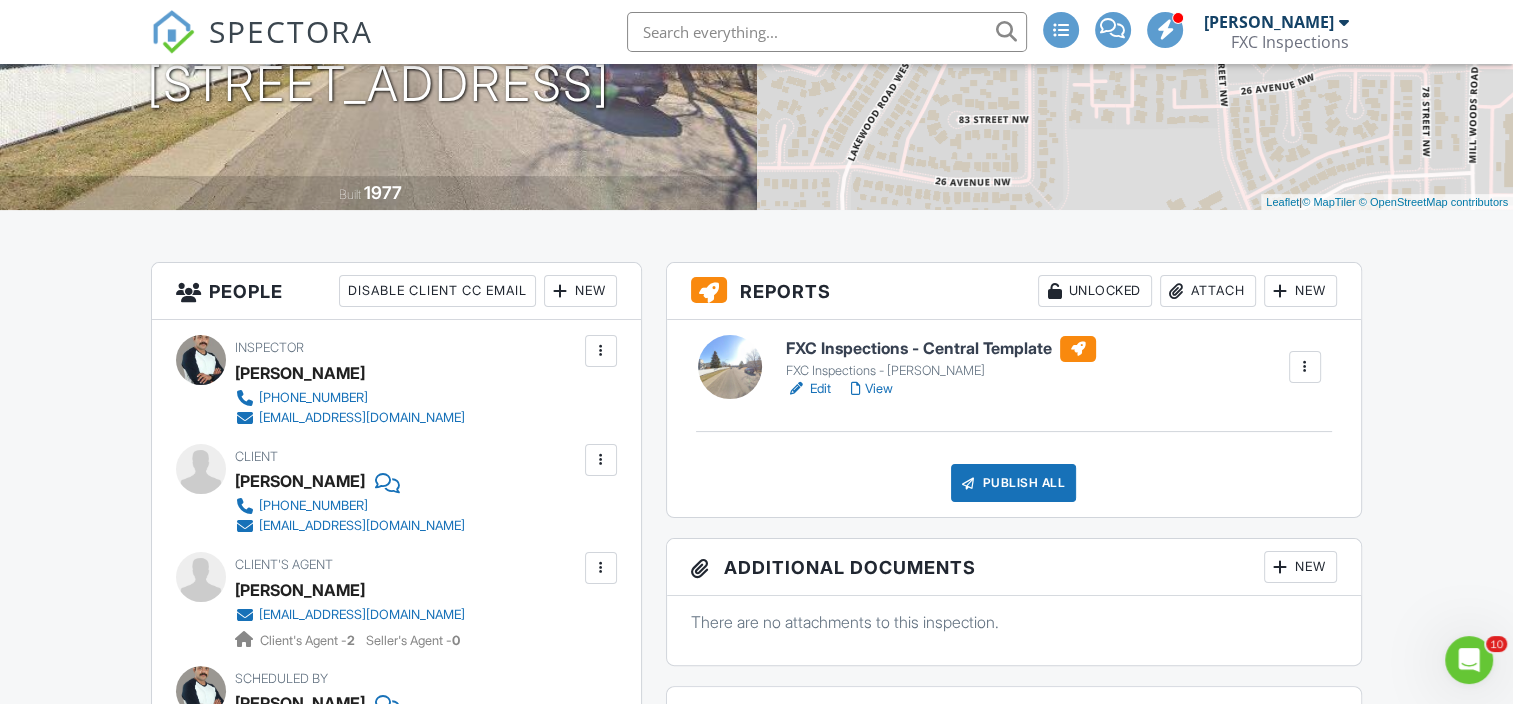 click at bounding box center [601, 568] 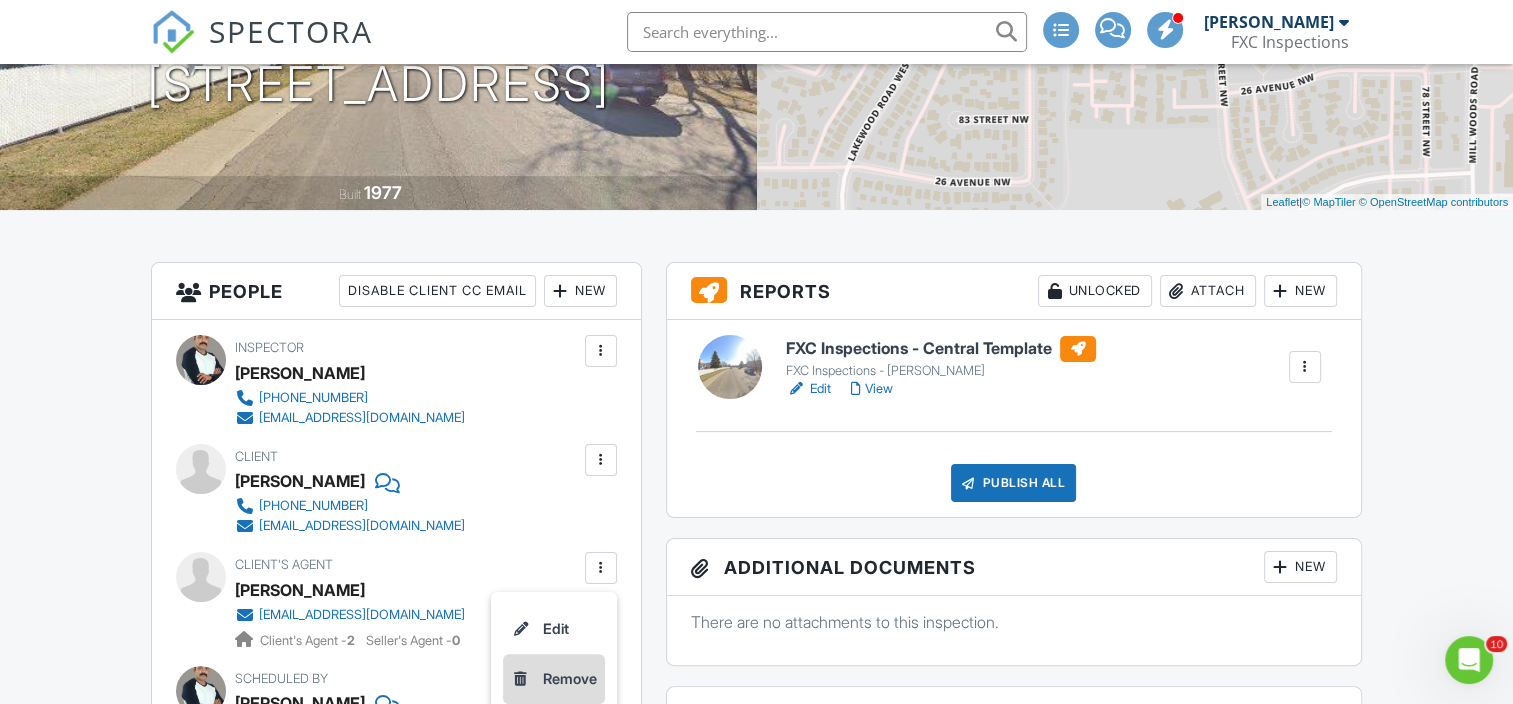 click on "Remove" at bounding box center [554, 679] 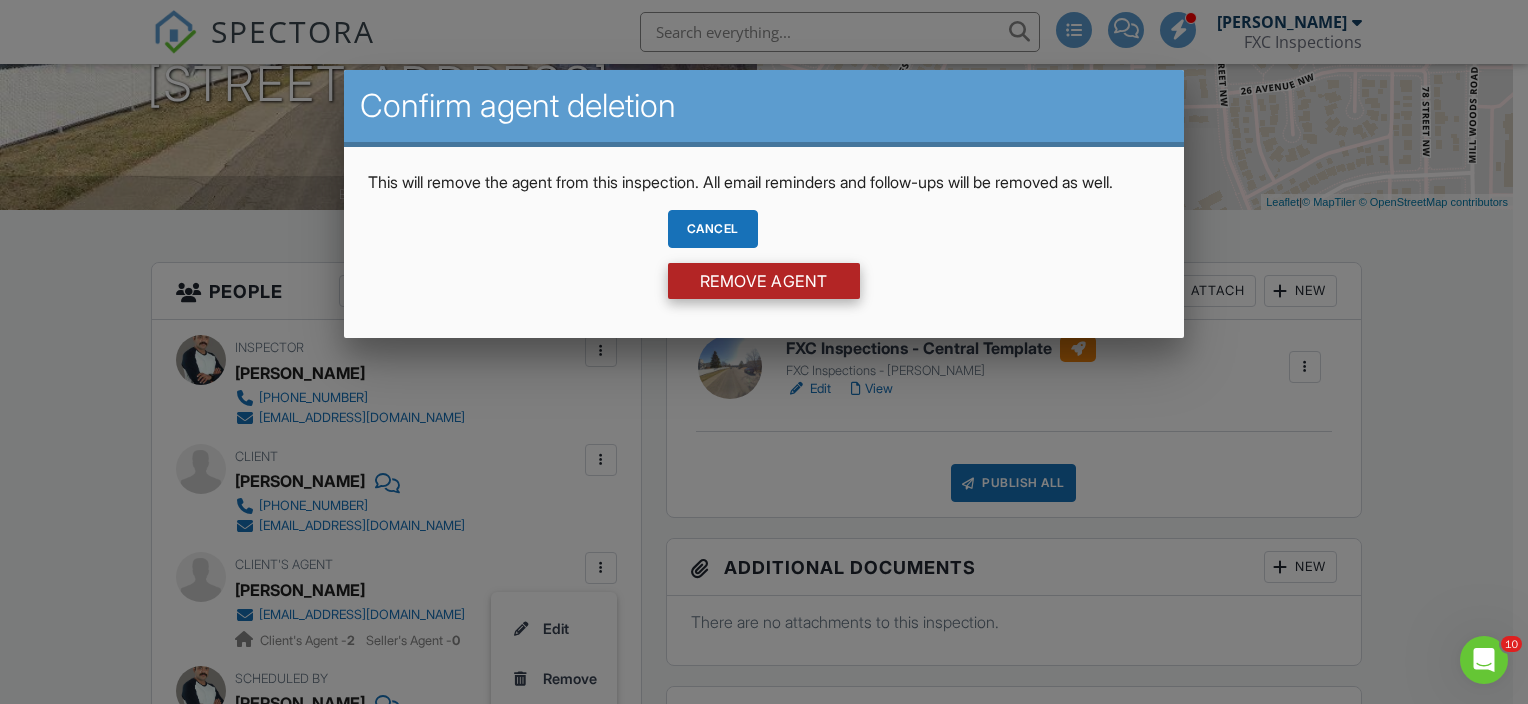 click on "Remove Agent" at bounding box center [764, 281] 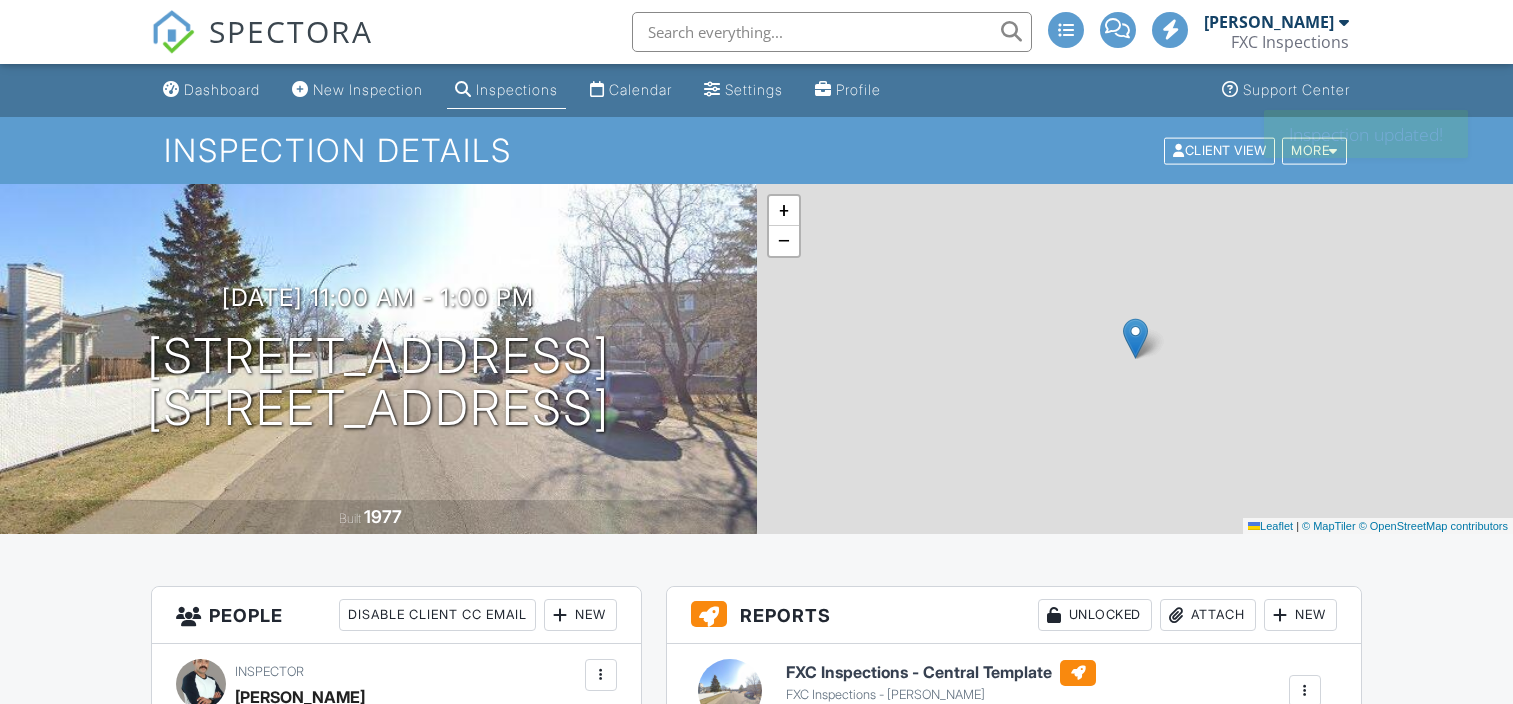 scroll, scrollTop: 0, scrollLeft: 0, axis: both 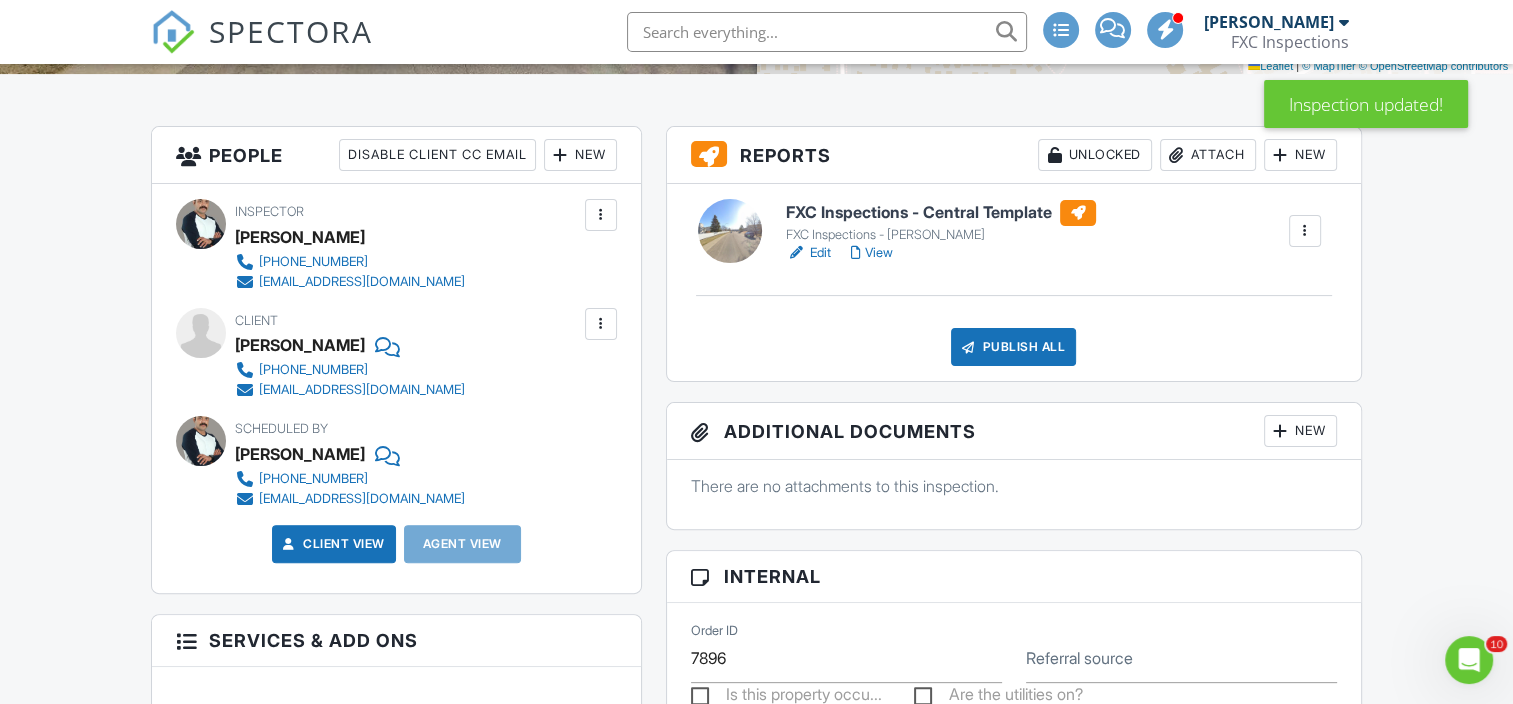 click on "New" at bounding box center (580, 155) 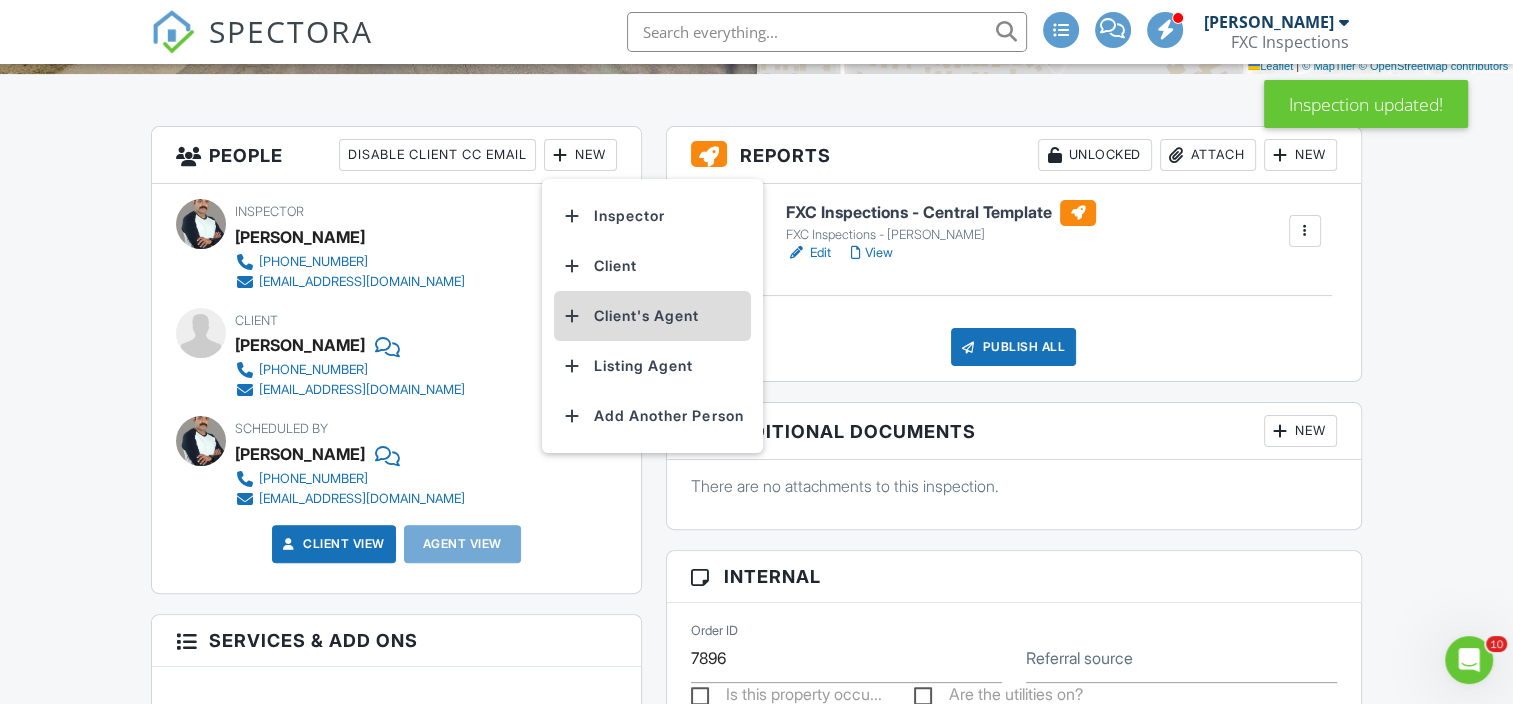 click on "Client's Agent" at bounding box center (652, 316) 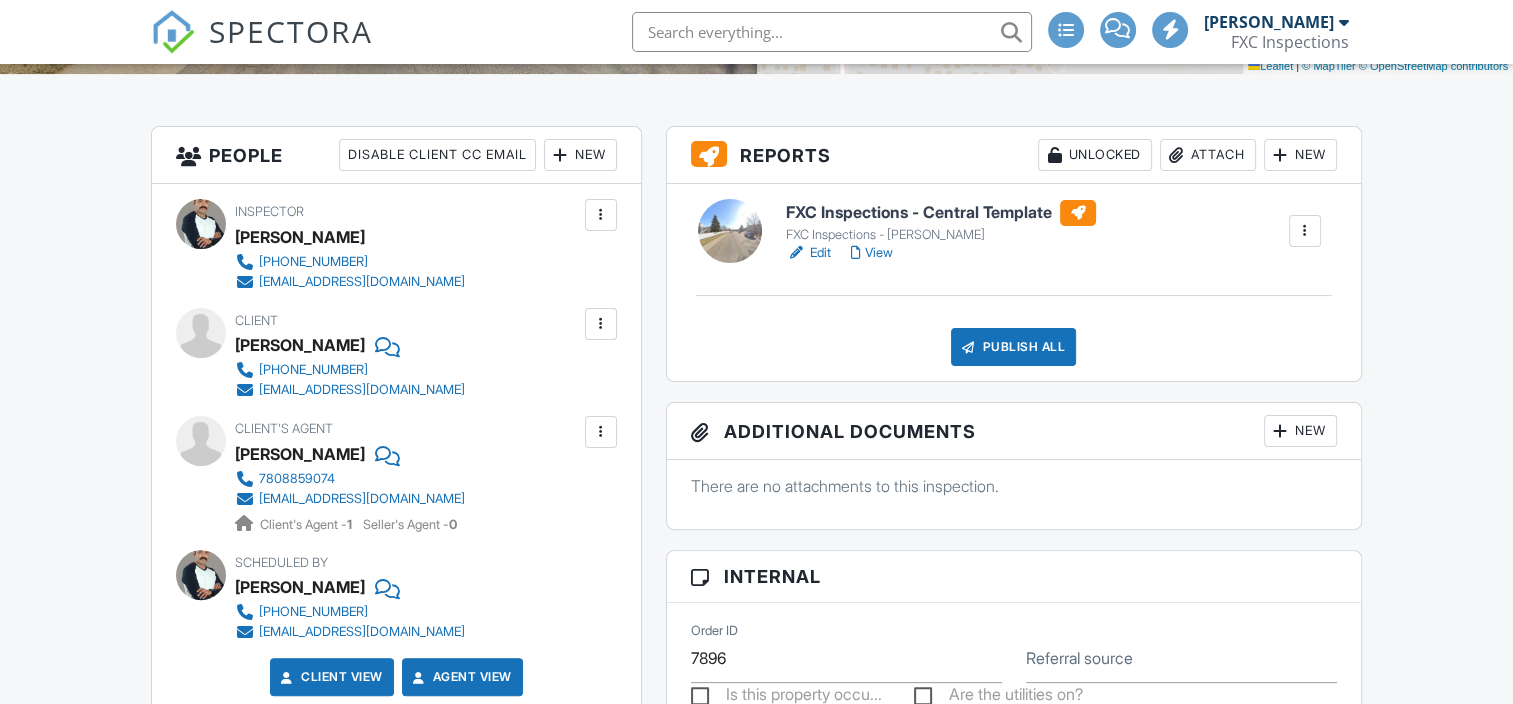 scroll, scrollTop: 460, scrollLeft: 0, axis: vertical 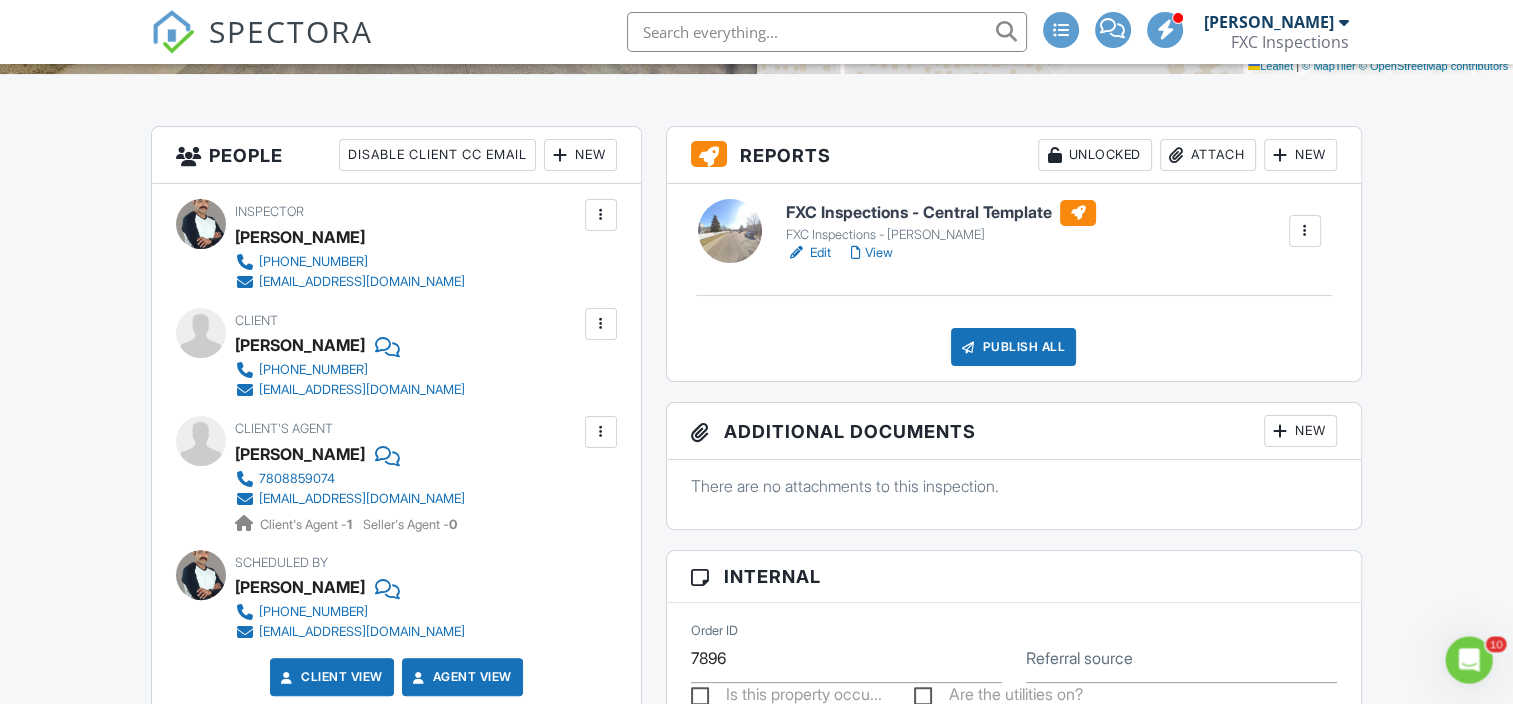 click on "View" at bounding box center (872, 253) 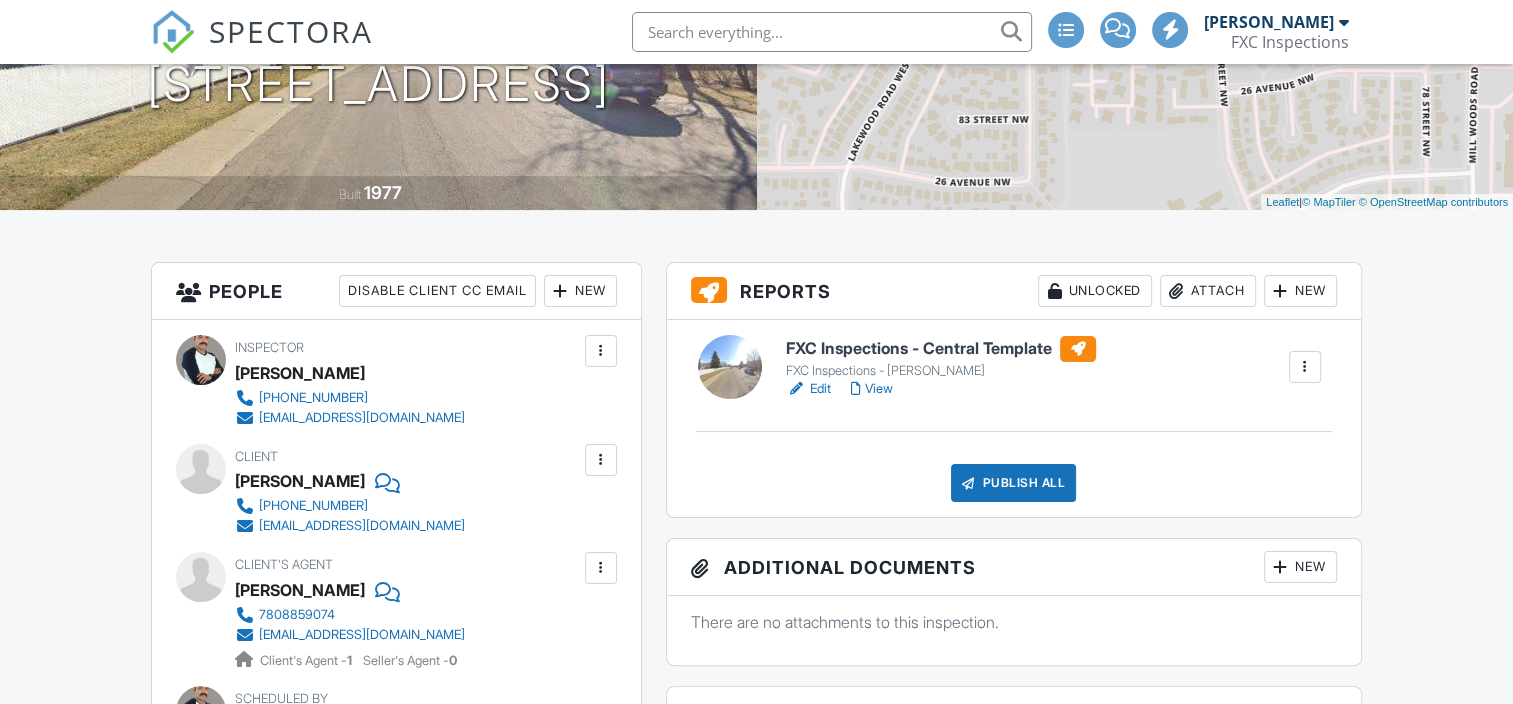 scroll, scrollTop: 324, scrollLeft: 0, axis: vertical 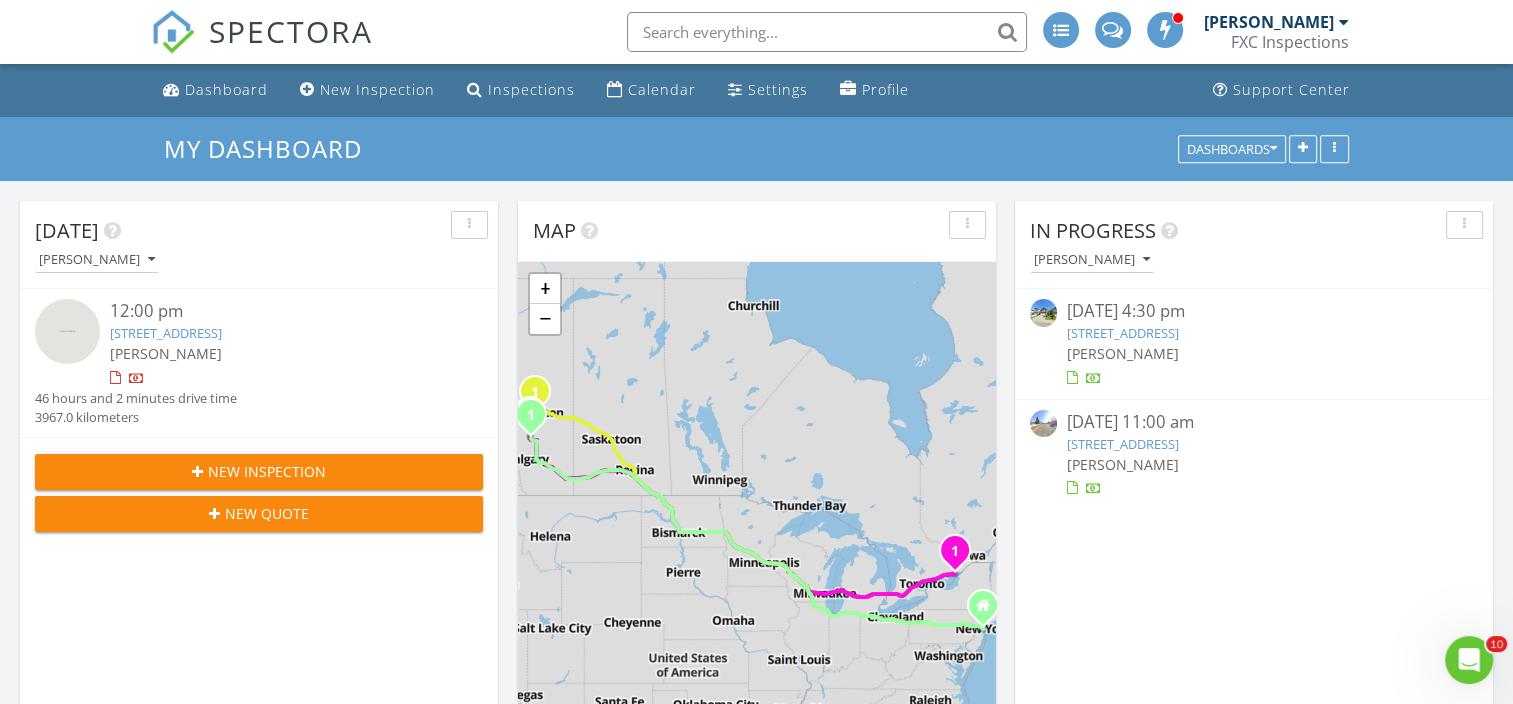 click on "[STREET_ADDRESS]" at bounding box center [1123, 333] 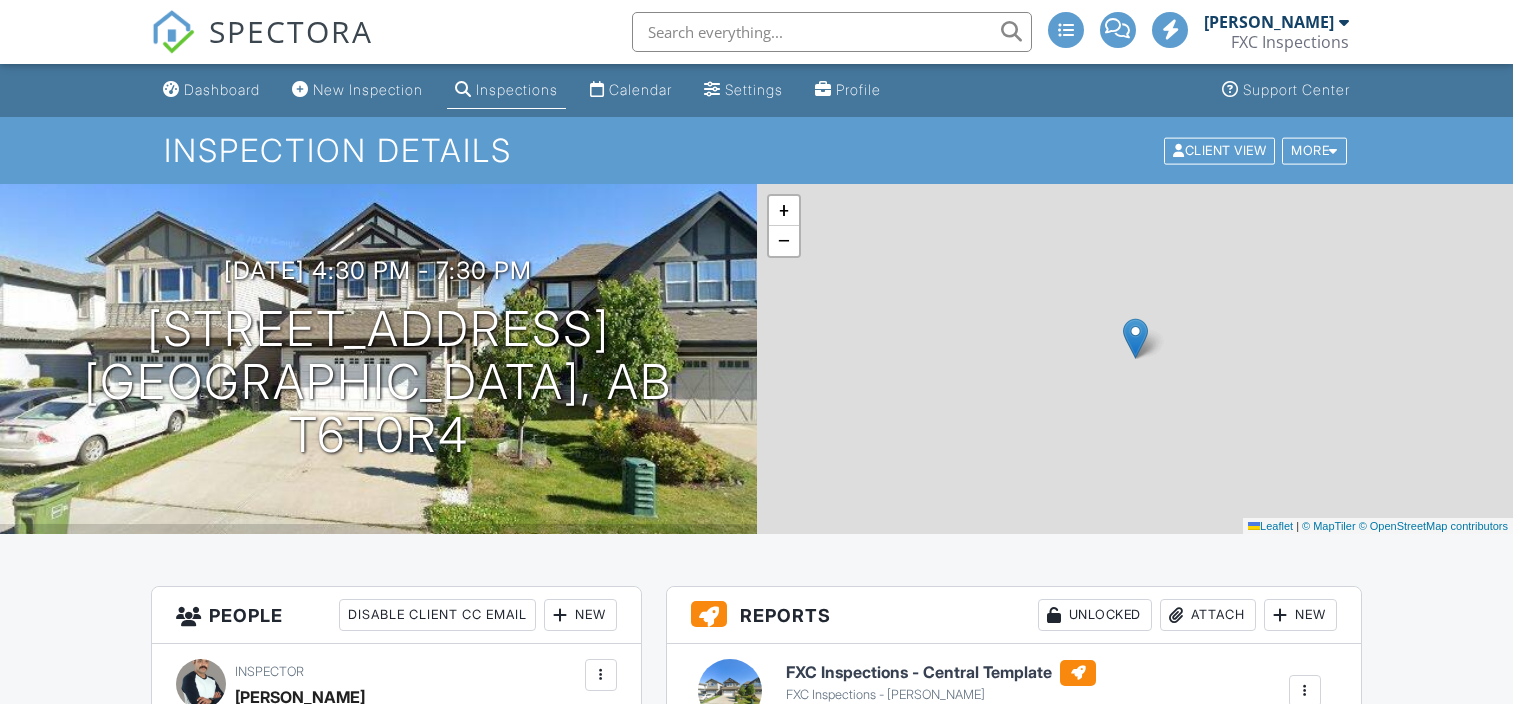 scroll, scrollTop: 0, scrollLeft: 0, axis: both 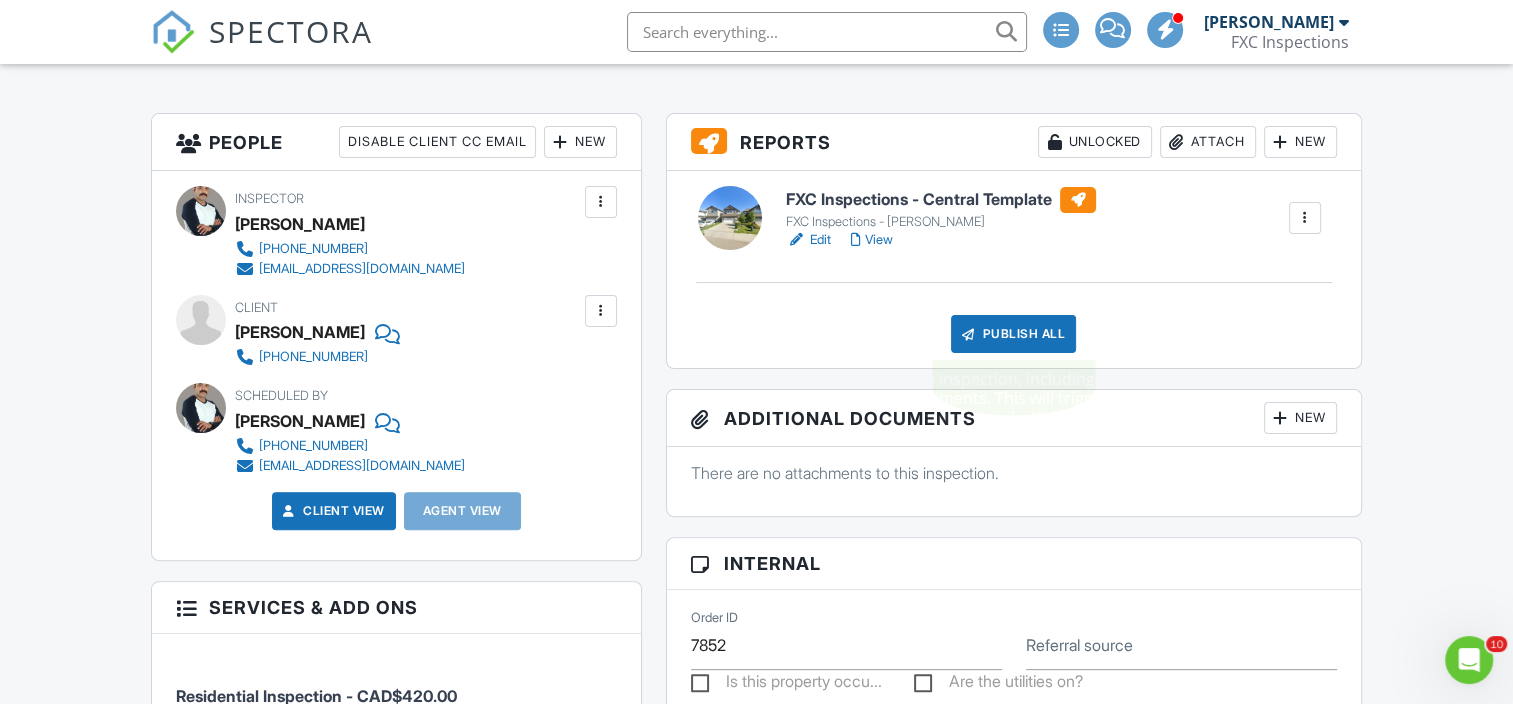 click on "Publish All" at bounding box center [1013, 334] 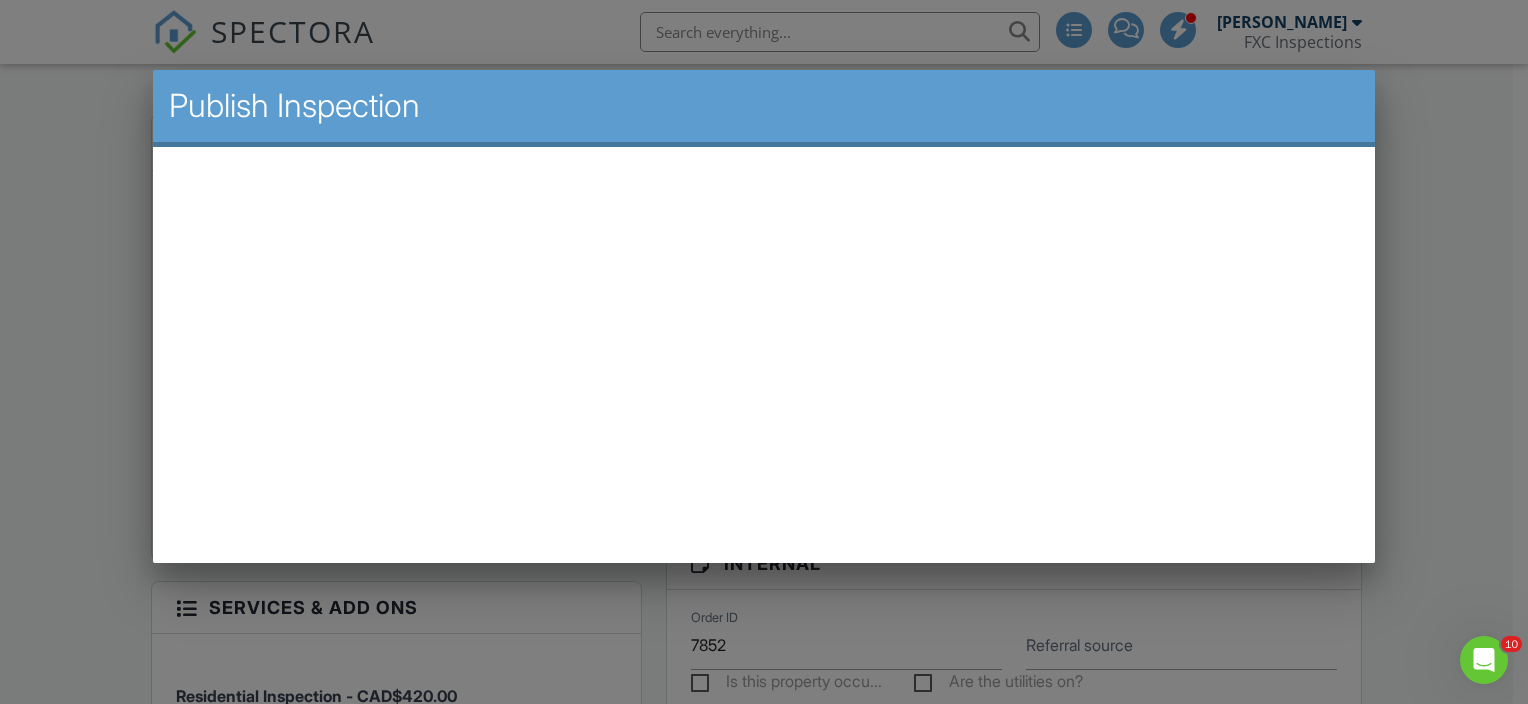 scroll, scrollTop: 0, scrollLeft: 0, axis: both 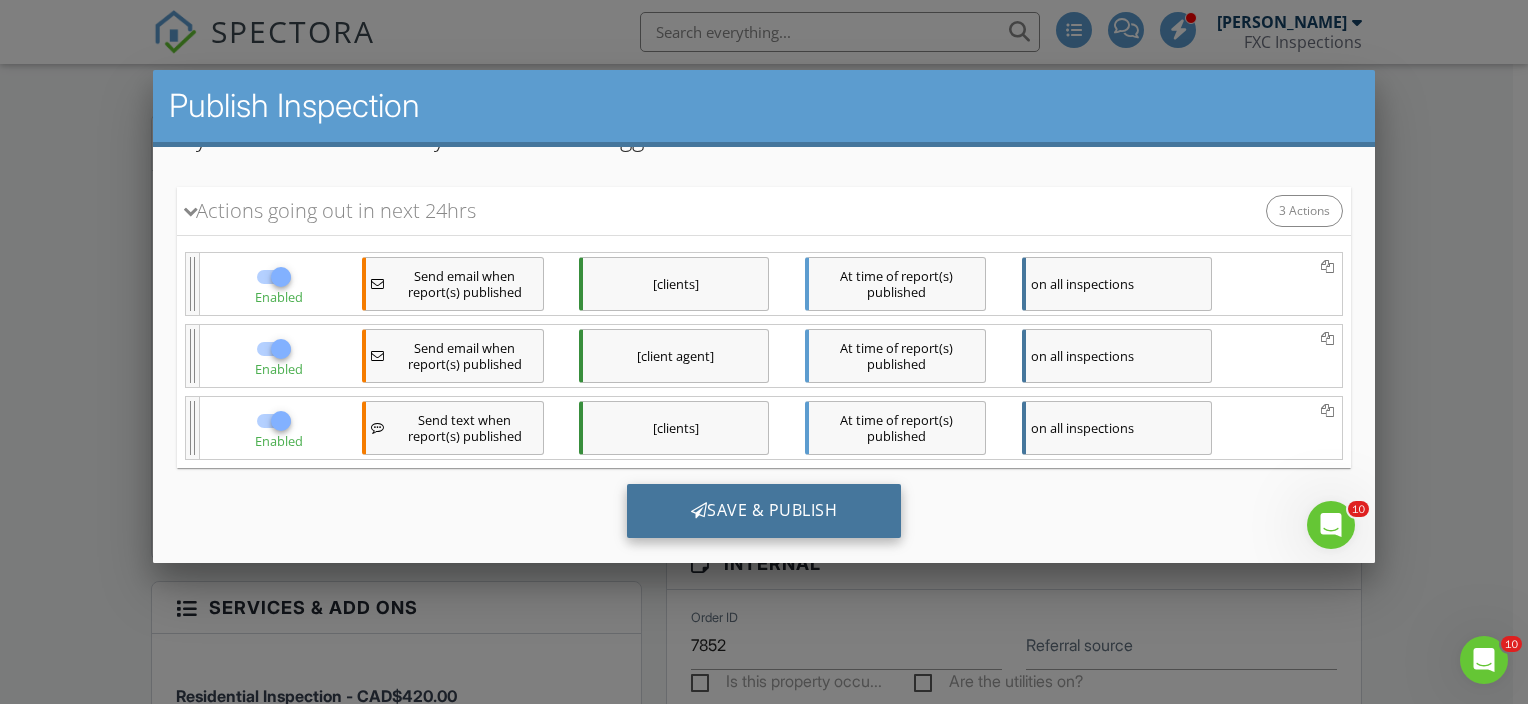 click on "Save & Publish" at bounding box center (763, 511) 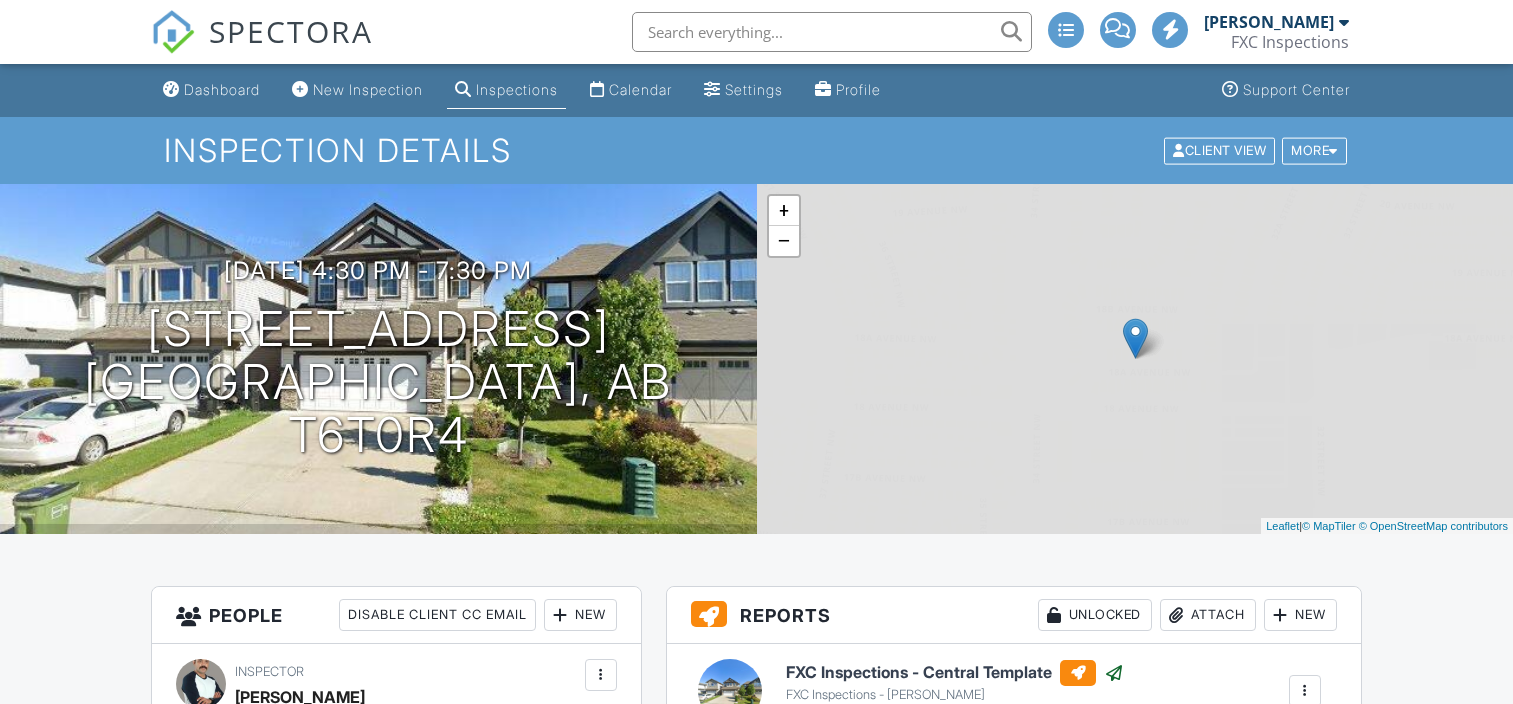 scroll, scrollTop: 0, scrollLeft: 0, axis: both 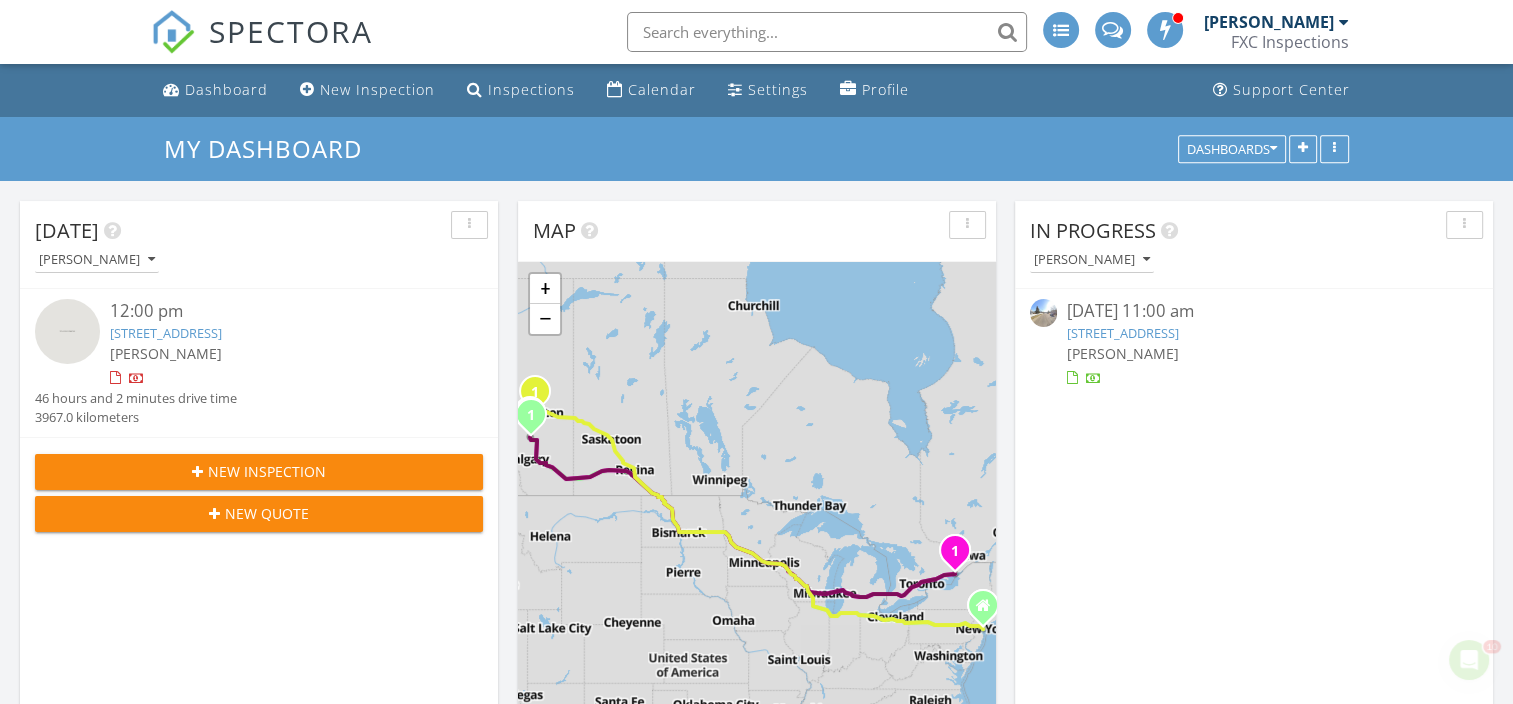 click on "[STREET_ADDRESS]" at bounding box center (1123, 333) 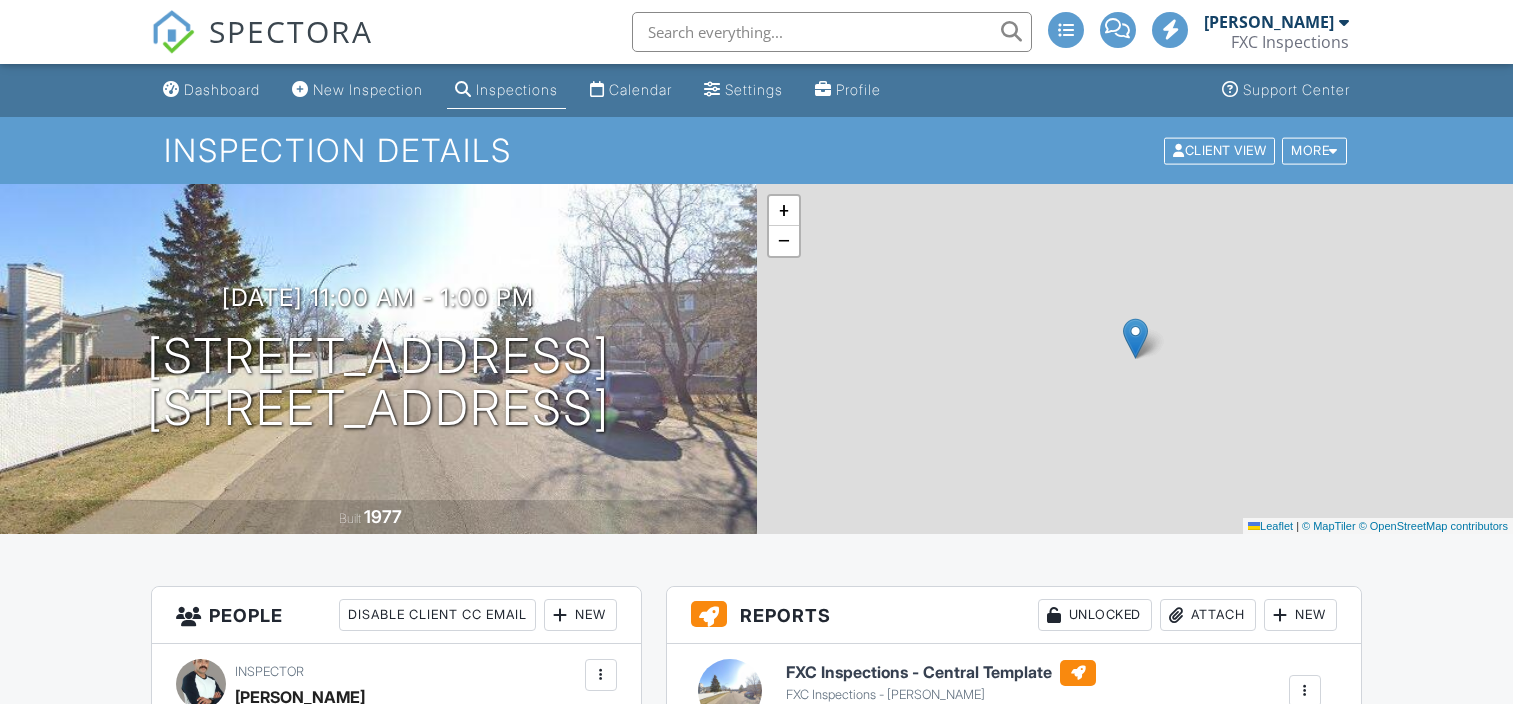 scroll, scrollTop: 0, scrollLeft: 0, axis: both 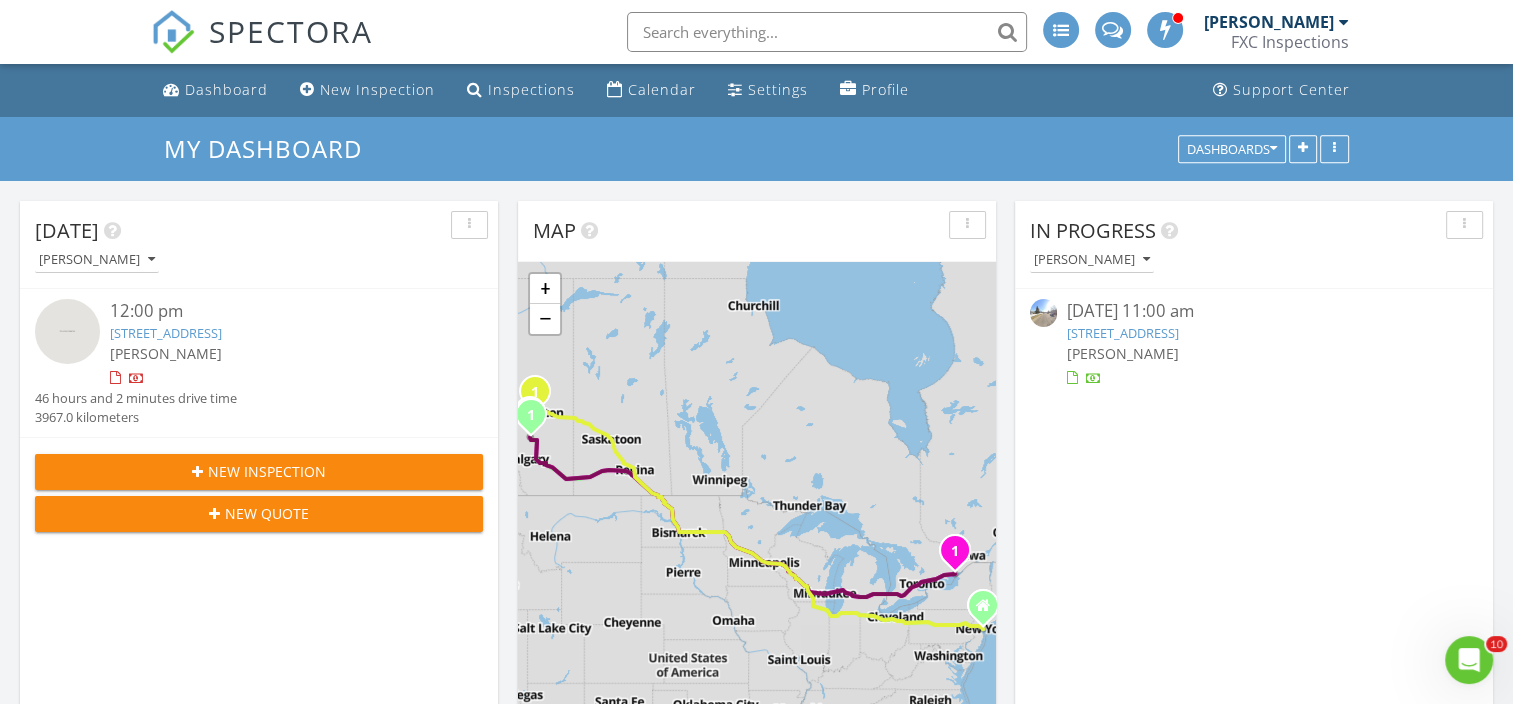 click on "[STREET_ADDRESS]" at bounding box center (1123, 333) 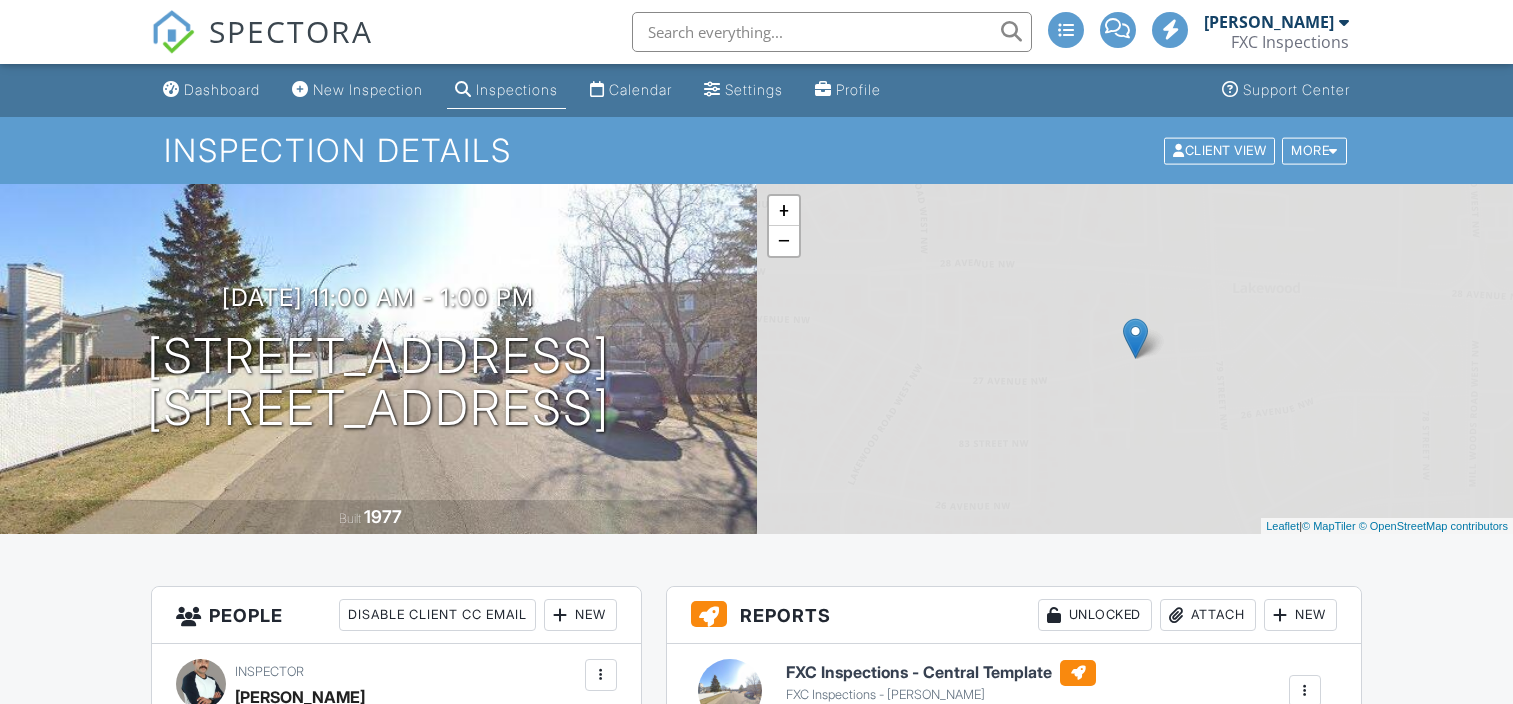 scroll, scrollTop: 0, scrollLeft: 0, axis: both 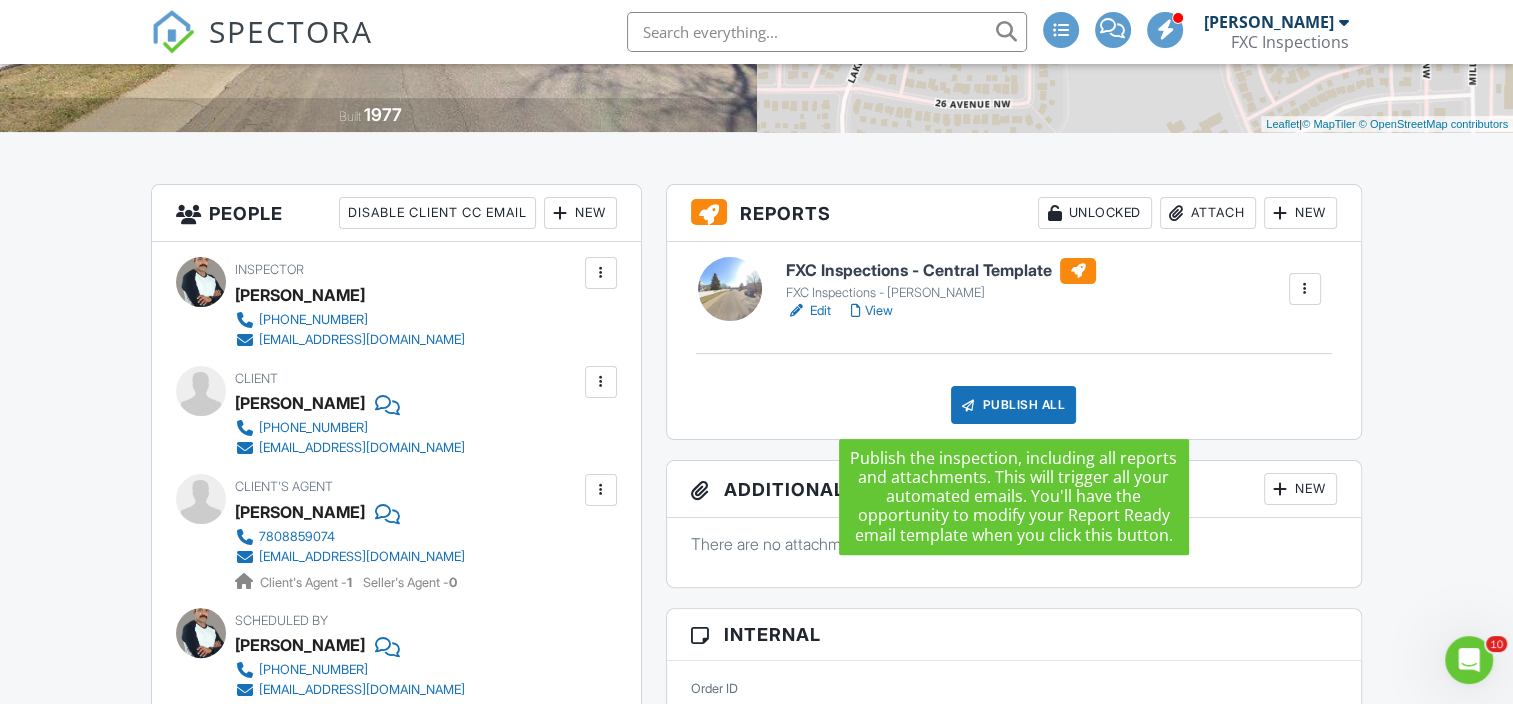 click at bounding box center (968, 405) 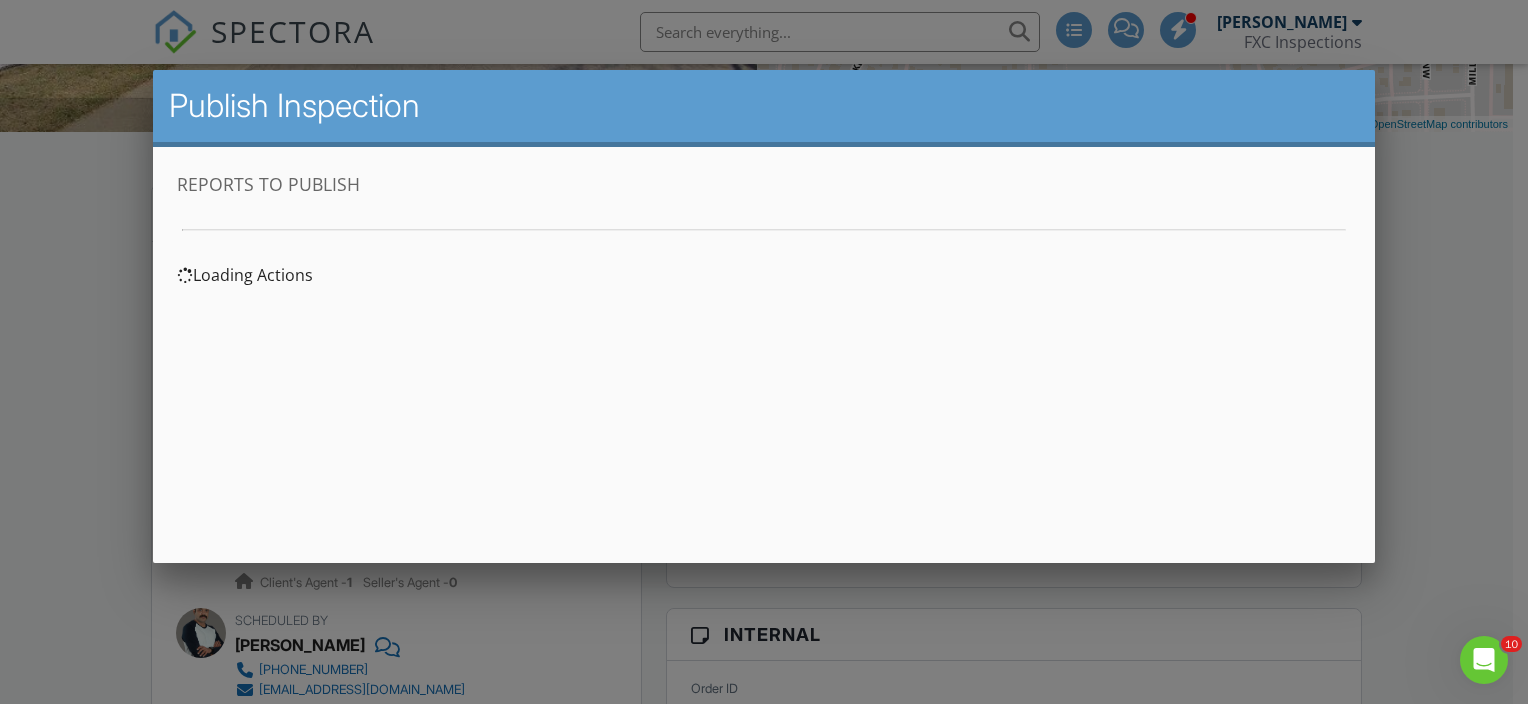 scroll, scrollTop: 0, scrollLeft: 0, axis: both 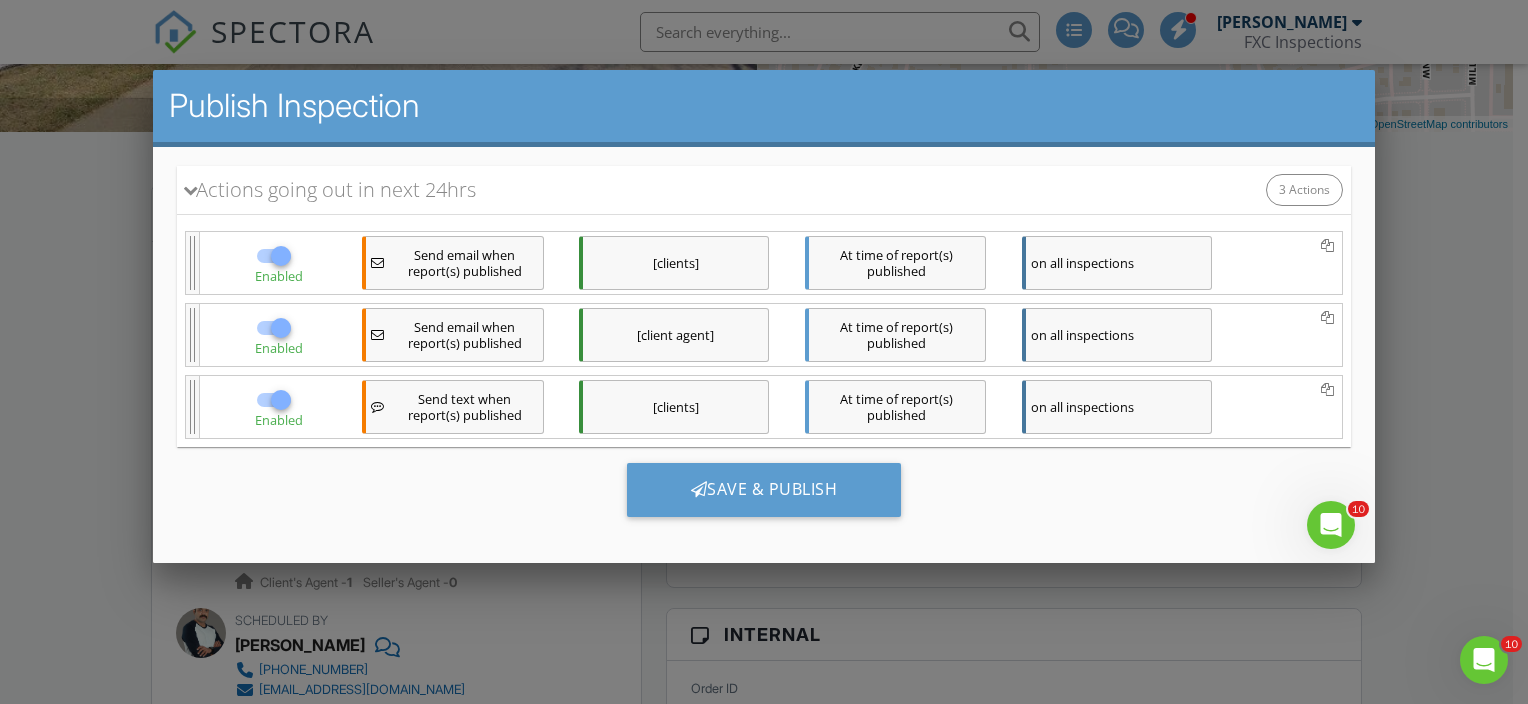 drag, startPoint x: 1351, startPoint y: 328, endPoint x: 1518, endPoint y: 683, distance: 392.31876 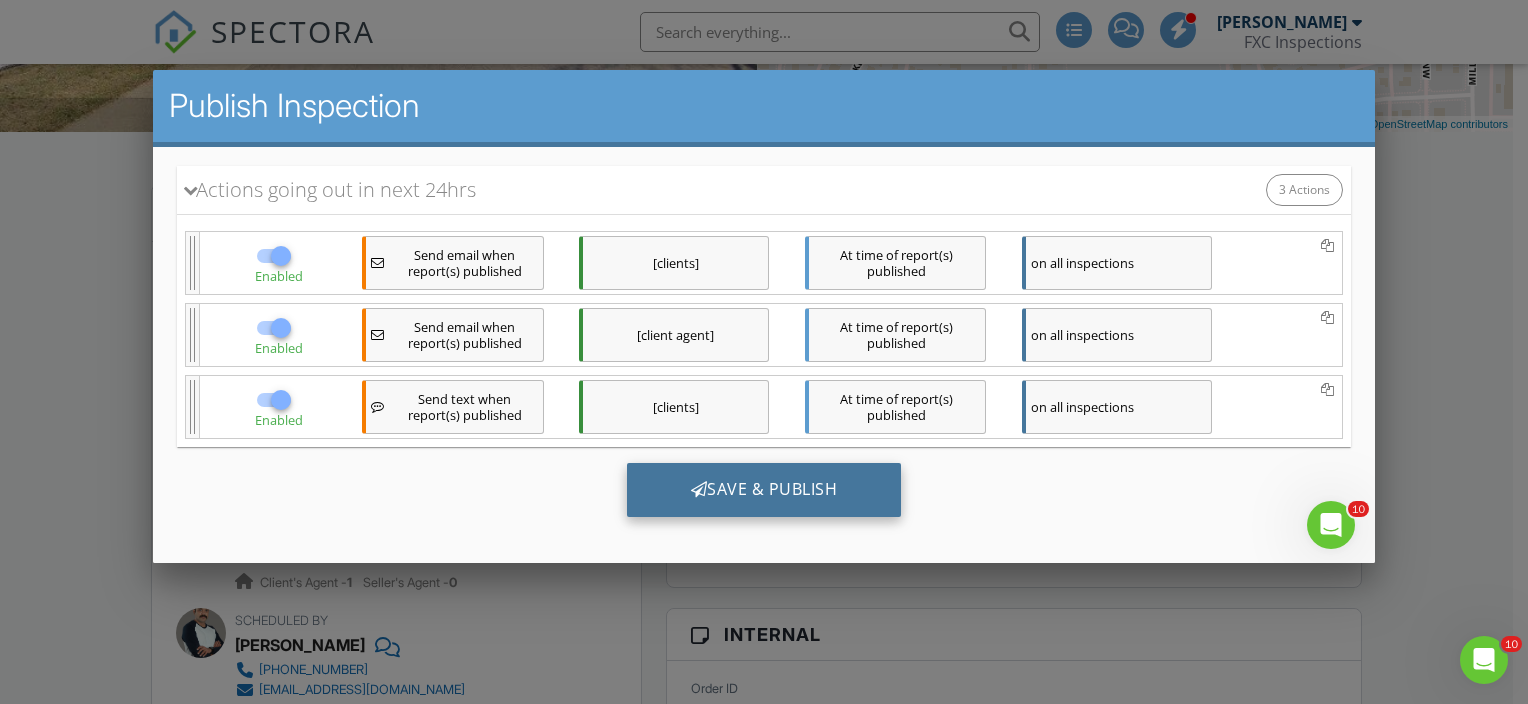 click at bounding box center (698, 489) 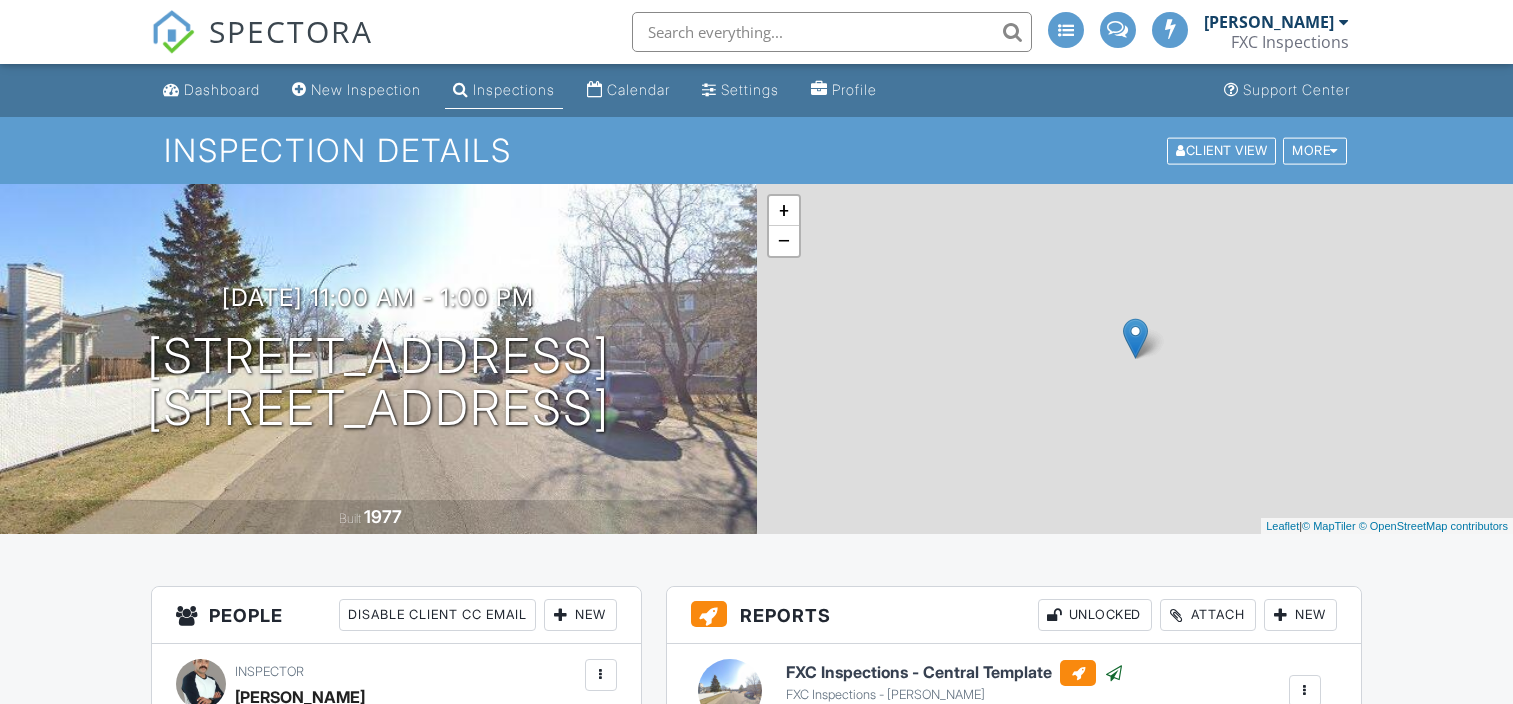 scroll, scrollTop: 0, scrollLeft: 0, axis: both 